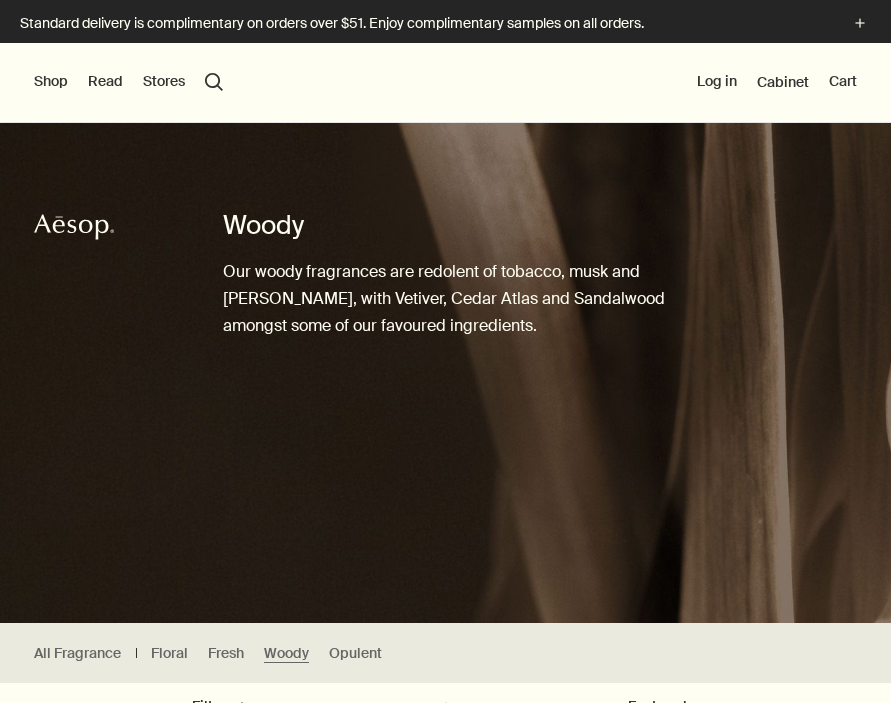scroll, scrollTop: 0, scrollLeft: 0, axis: both 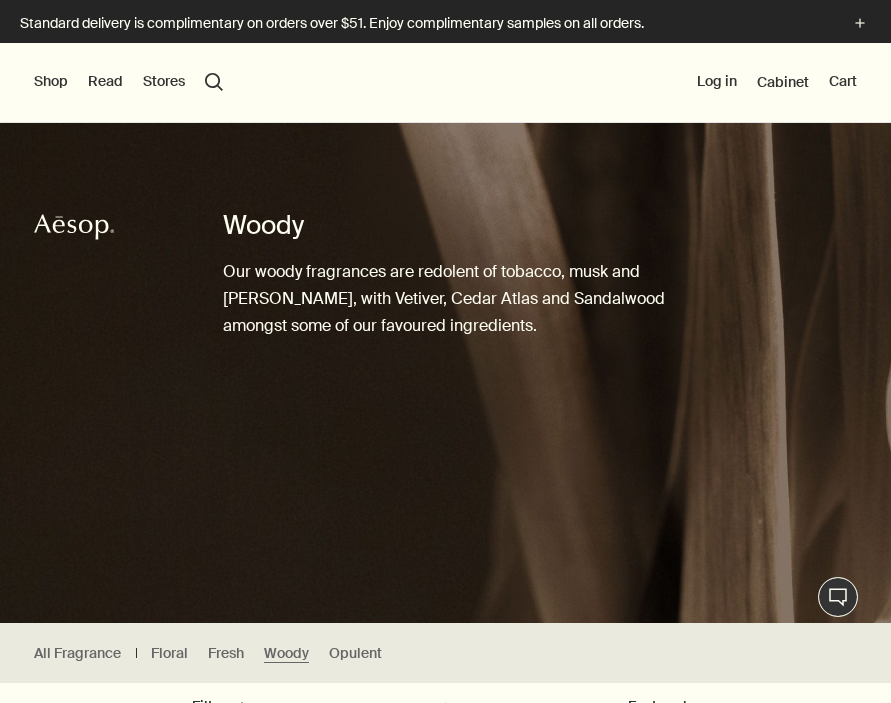 click on "Shop" at bounding box center (51, 82) 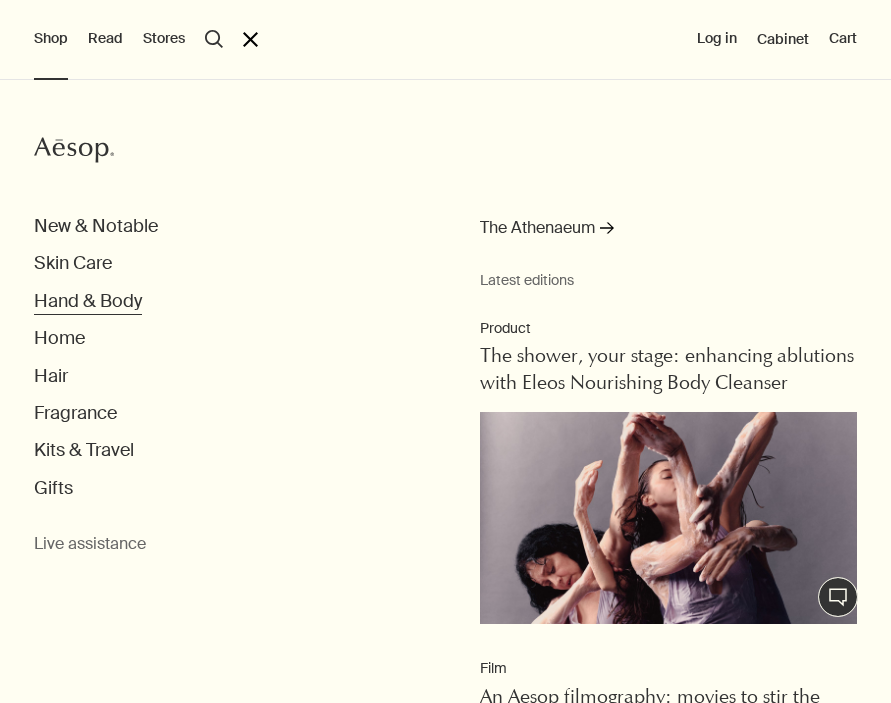 click on "Hand & Body" at bounding box center (88, 301) 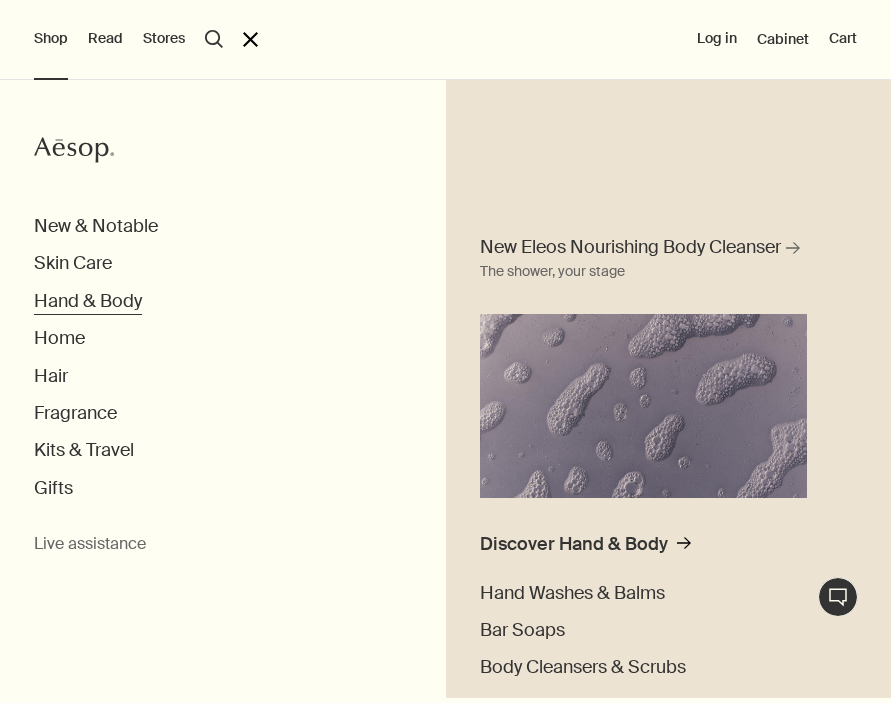 click on "Hand & Body" at bounding box center (88, 301) 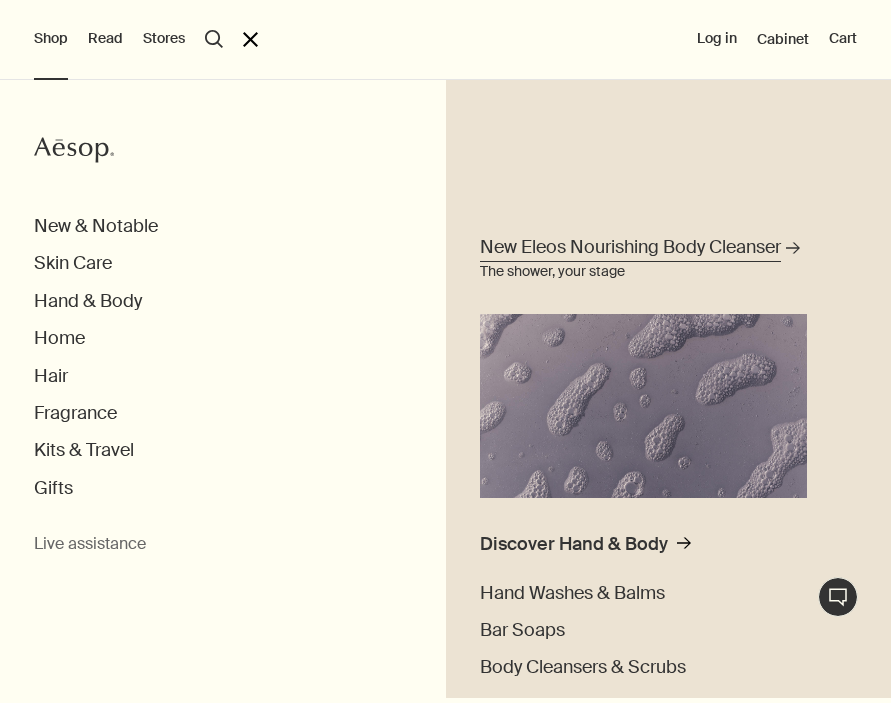 scroll, scrollTop: 449, scrollLeft: 0, axis: vertical 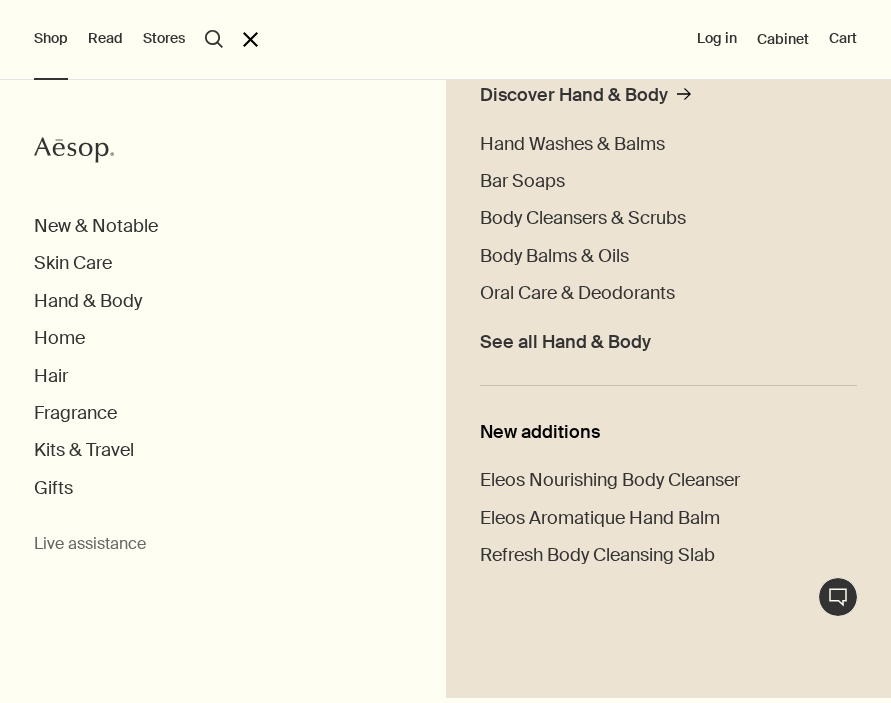 click on "Shop Aesop New & Notable Skin Care Hand & Body New Eleos Nourishing Body Cleanser   rightArrow The shower, your stage Discover Hand & Body   rightArrow Hand Washes & Balms Bar Soaps Body Cleansers & Scrubs Body Balms & Oils Oral Care & Deodorants See all Hand & Body New additions Eleos Nourishing Body Cleanser Eleos Aromatique Hand Balm Refresh Body Cleansing Slab Home Hair Fragrance Kits & Travel Gifts Live assistance Read Aesop About Our story Careers Foundation Contact us   rightUpArrow Philosophy Design Products Stores Aesop search Search Aesop close Log in Cabinet Cart" at bounding box center (445, 351) 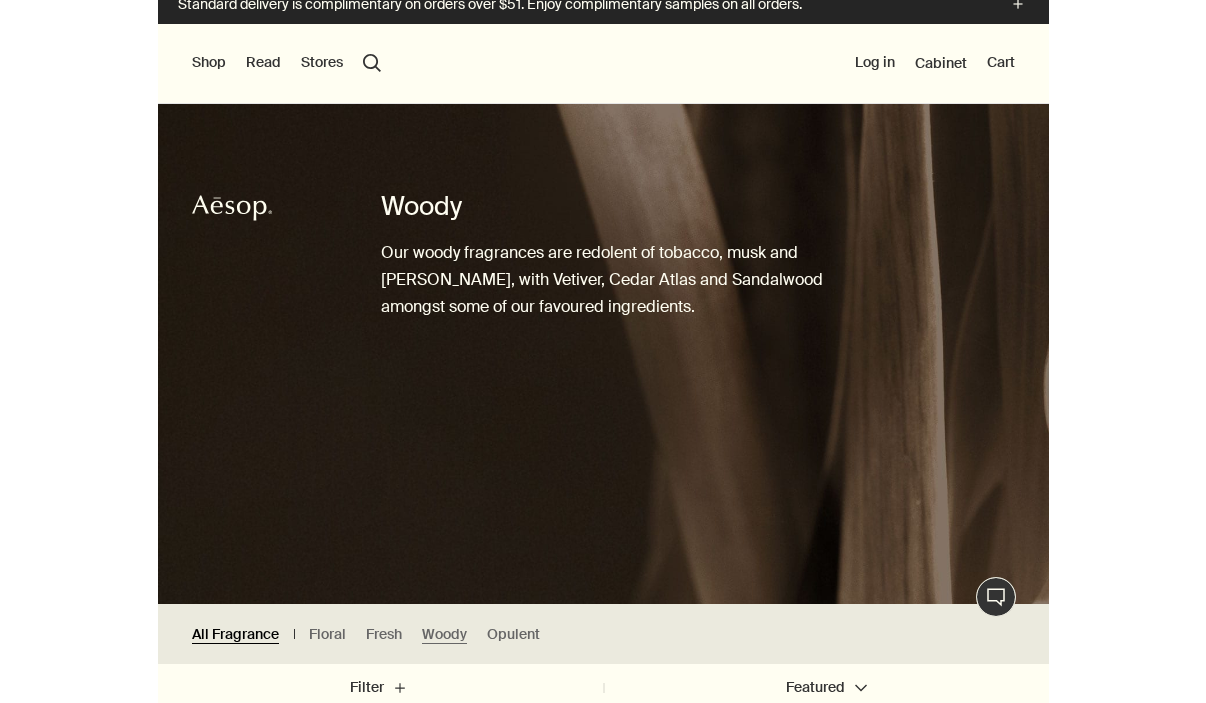 scroll, scrollTop: 0, scrollLeft: 0, axis: both 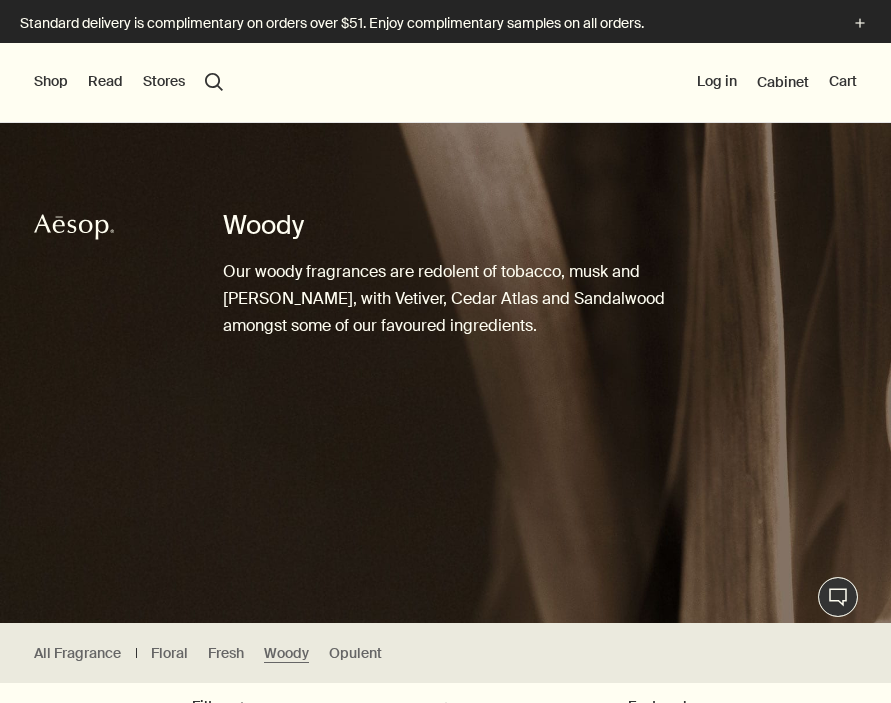 click on "Shop" at bounding box center [51, 82] 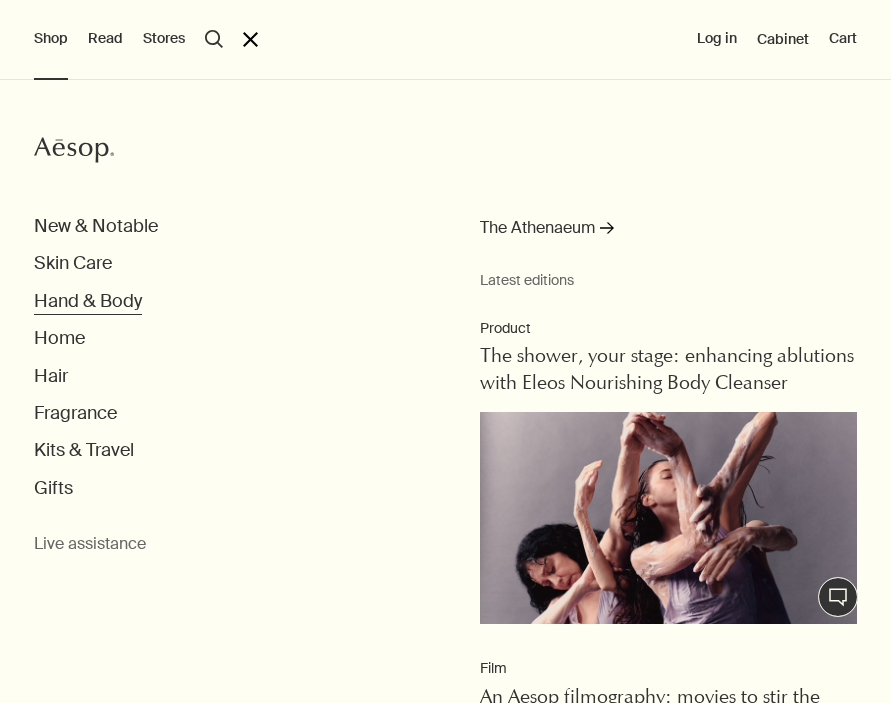 click on "Hand & Body" at bounding box center [88, 301] 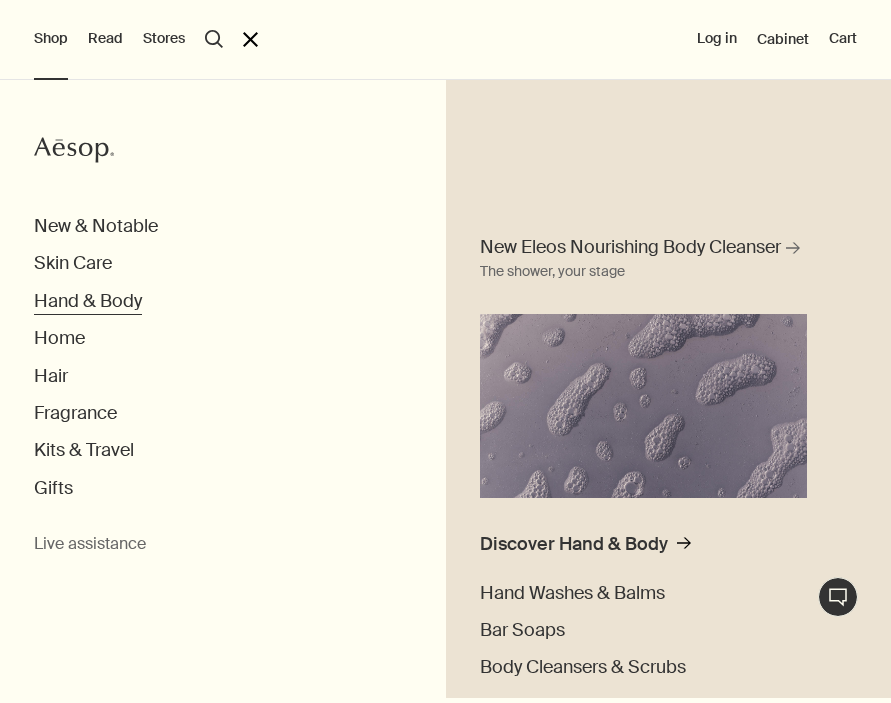 click on "Hand & Body" at bounding box center (88, 301) 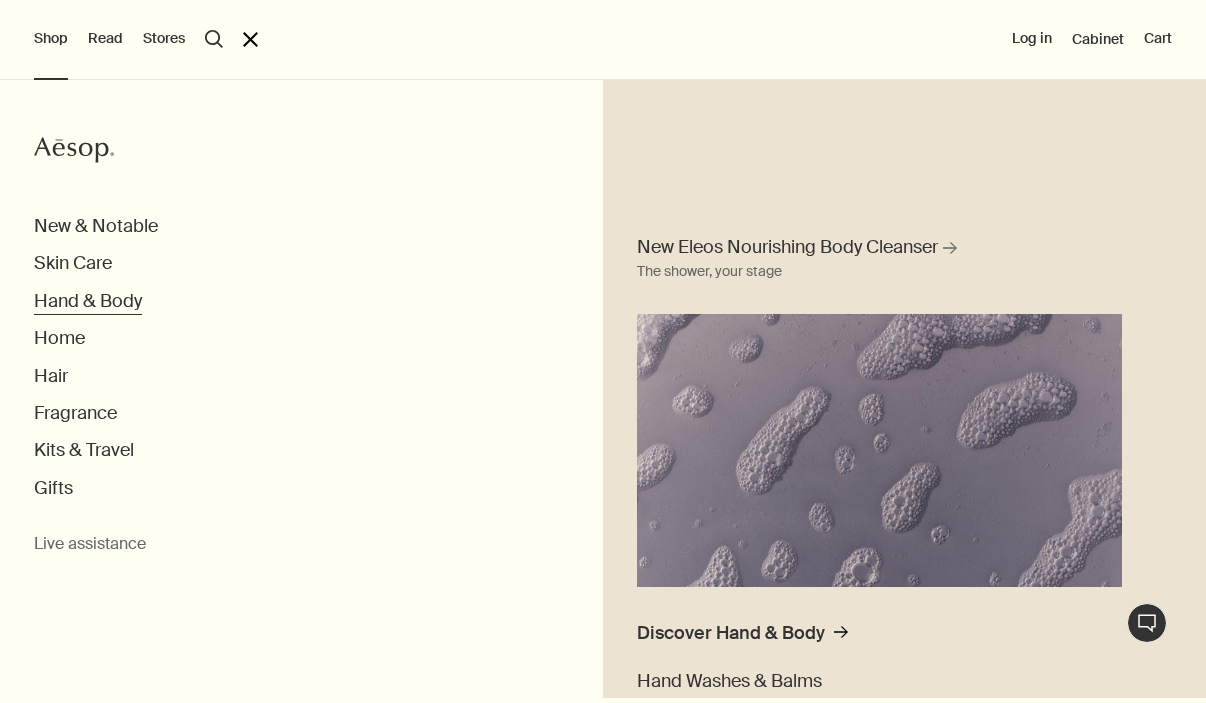 click on "Hand & Body" at bounding box center [88, 301] 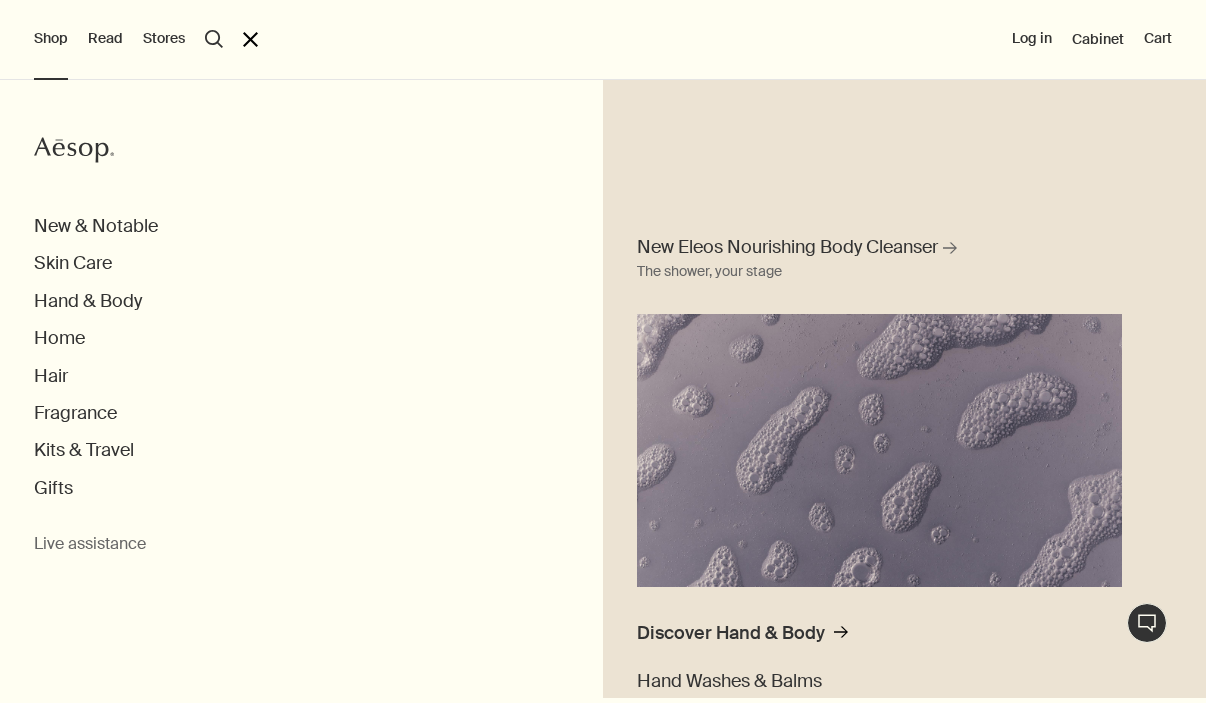 click on "Shop Aesop New & Notable Skin Care Hand & Body New Eleos Nourishing Body Cleanser   rightArrow The shower, your stage Discover Hand & Body   rightArrow Hand Washes & Balms Bar Soaps Body Cleansers & Scrubs Body Balms & Oils Oral Care & Deodorants See all Hand & Body New additions Eleos Nourishing Body Cleanser Eleos Aromatique Hand Balm Refresh Body Cleansing Slab Home Hair Fragrance Kits & Travel Gifts Live assistance Read Aesop About Our story Careers Foundation Contact us   rightUpArrow Philosophy Design Products Stores Aesop search Search Aesop close Log in Cabinet Cart" at bounding box center (603, 351) 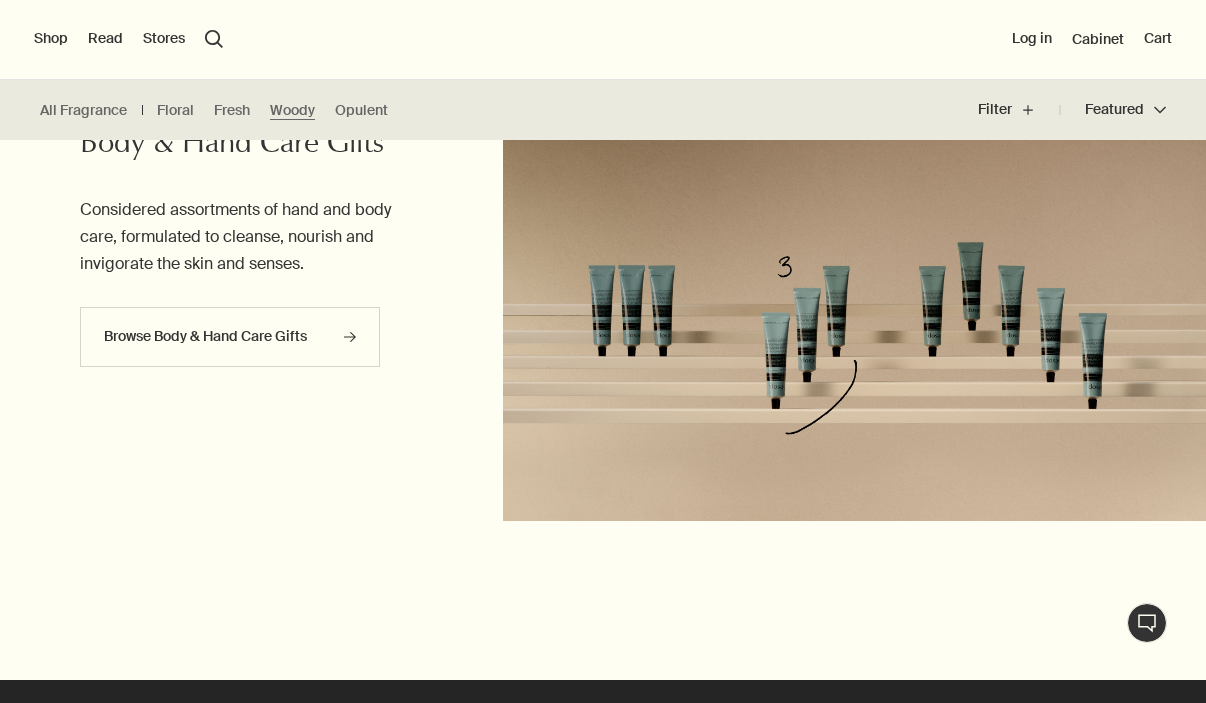 scroll, scrollTop: 2772, scrollLeft: 0, axis: vertical 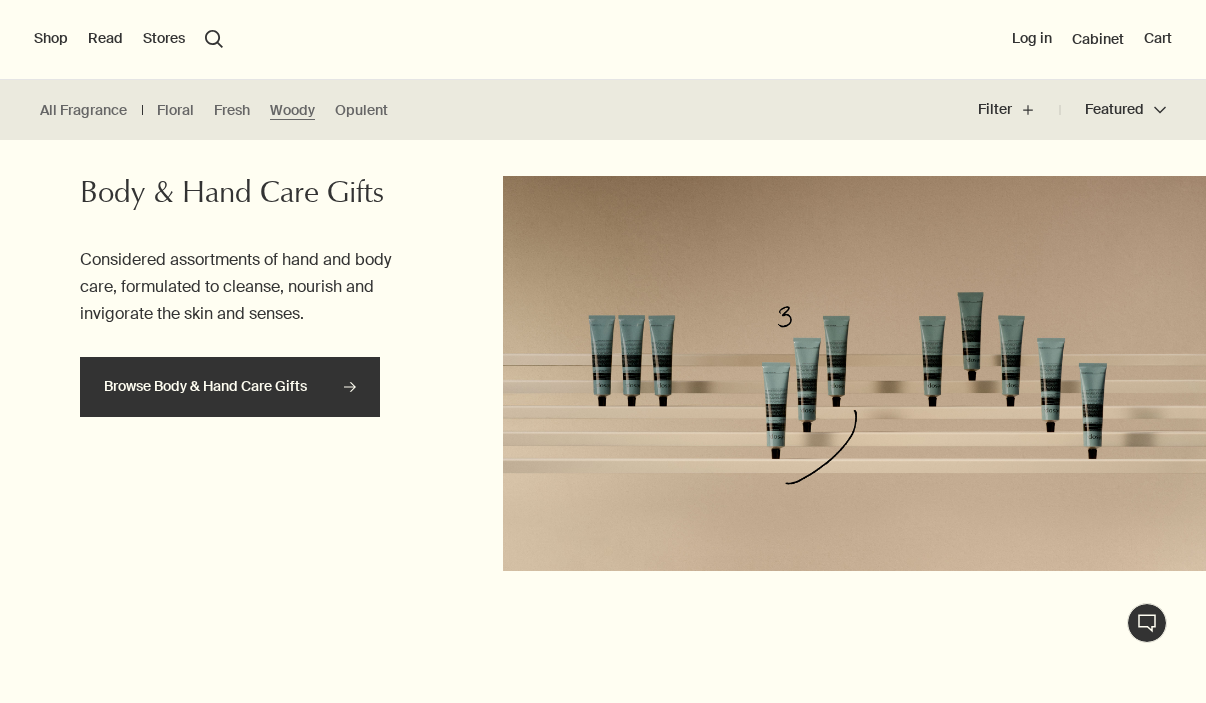 click on "Browse Body & Hand Care Gifts   rightArrow" at bounding box center (230, 387) 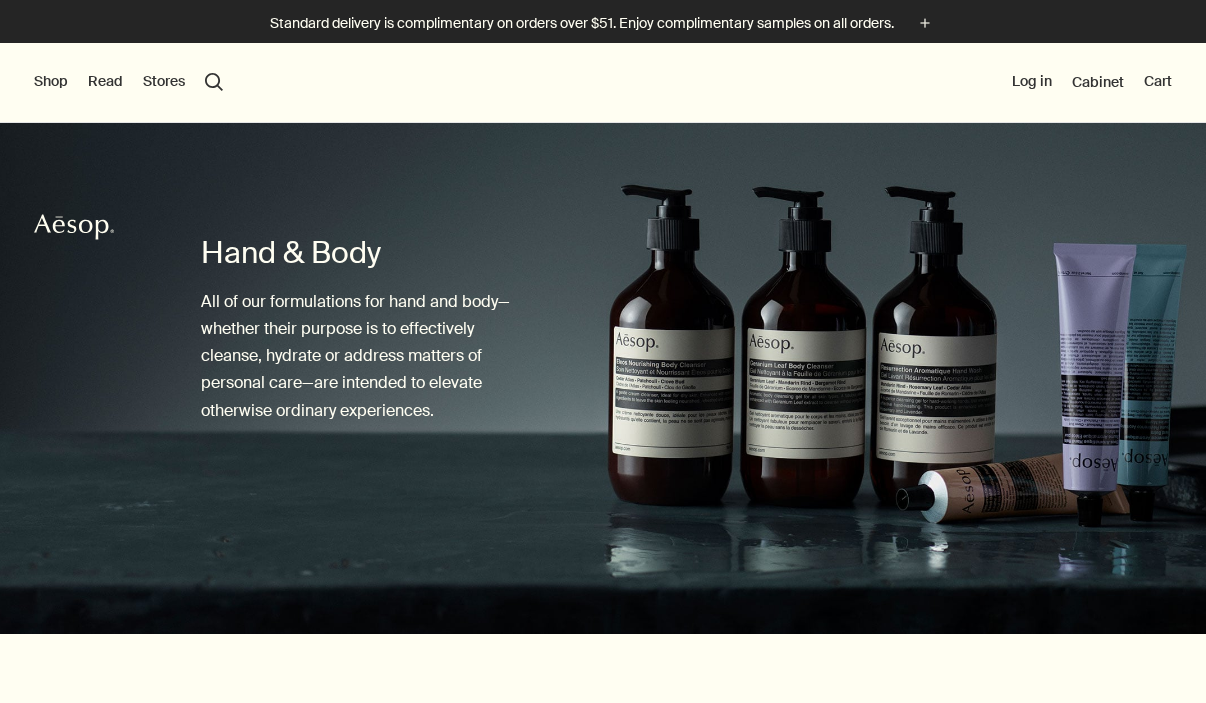 scroll, scrollTop: 0, scrollLeft: 0, axis: both 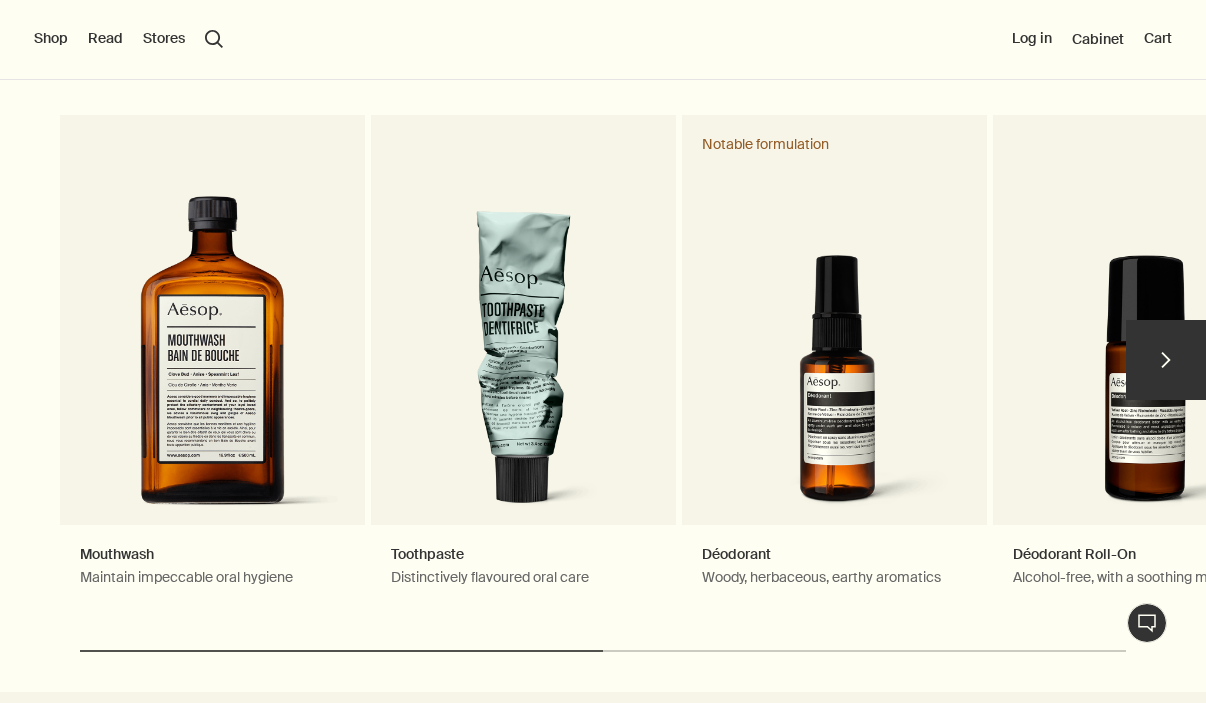 click on "chevron" at bounding box center (1166, 360) 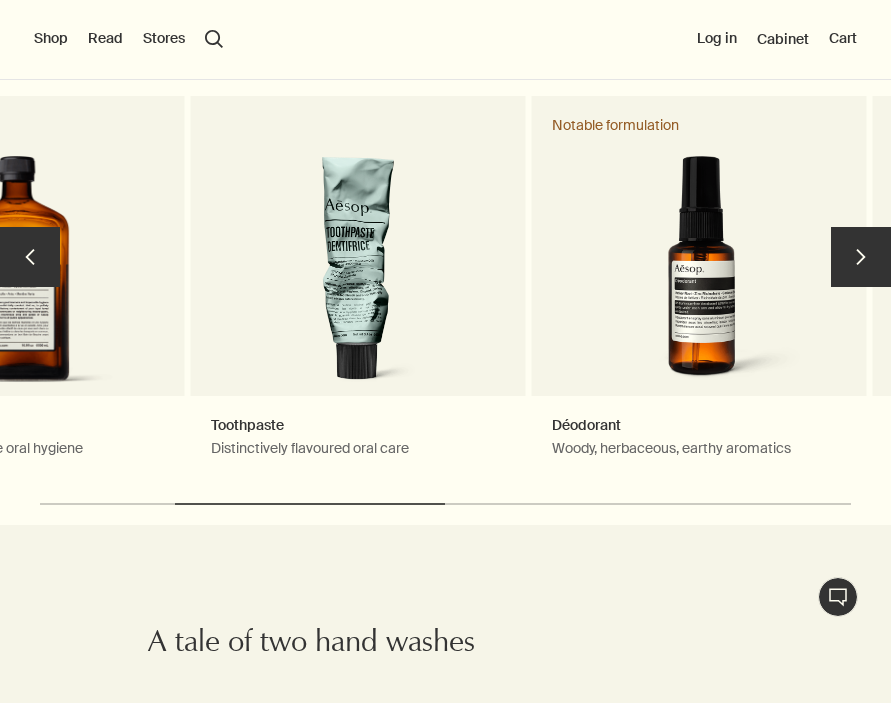 scroll, scrollTop: 1794, scrollLeft: 0, axis: vertical 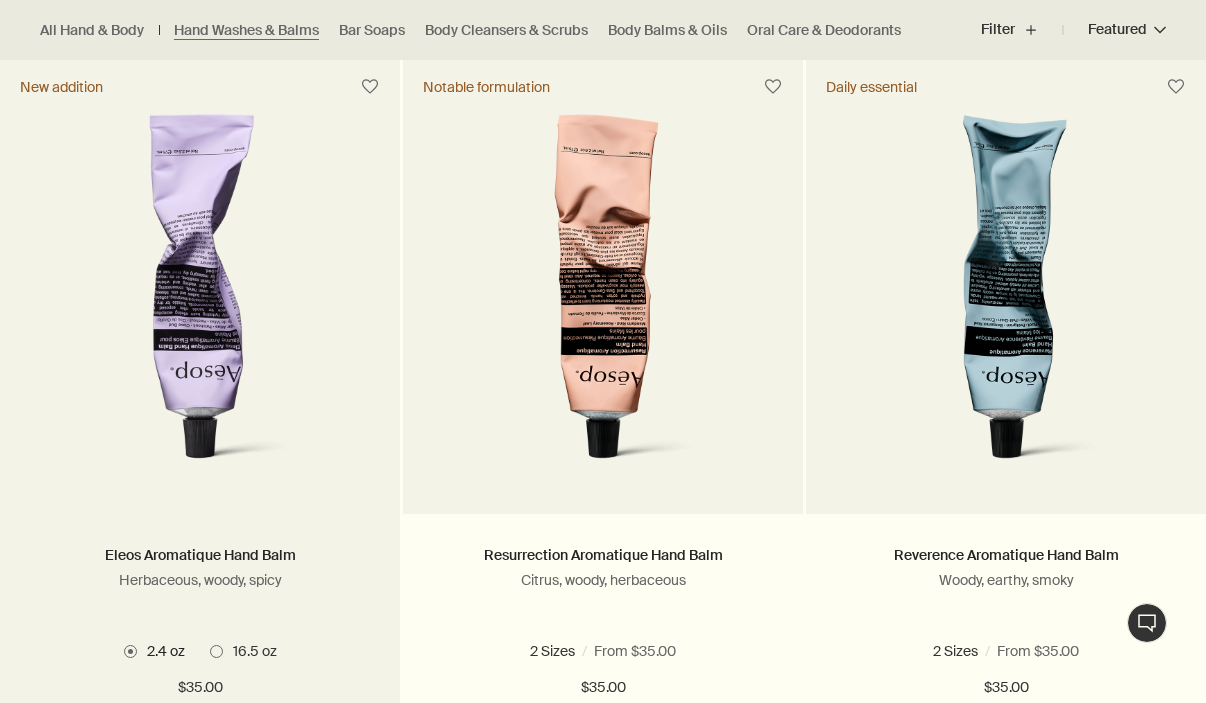 click at bounding box center [200, 299] 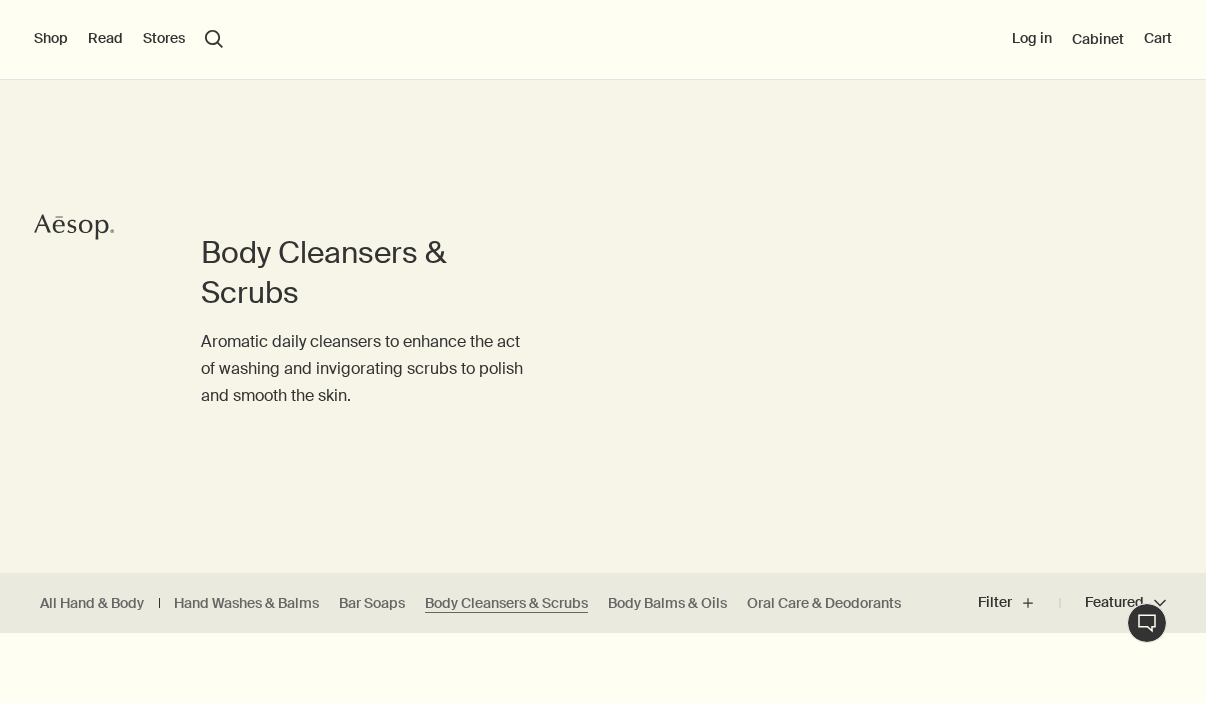 scroll, scrollTop: 0, scrollLeft: 0, axis: both 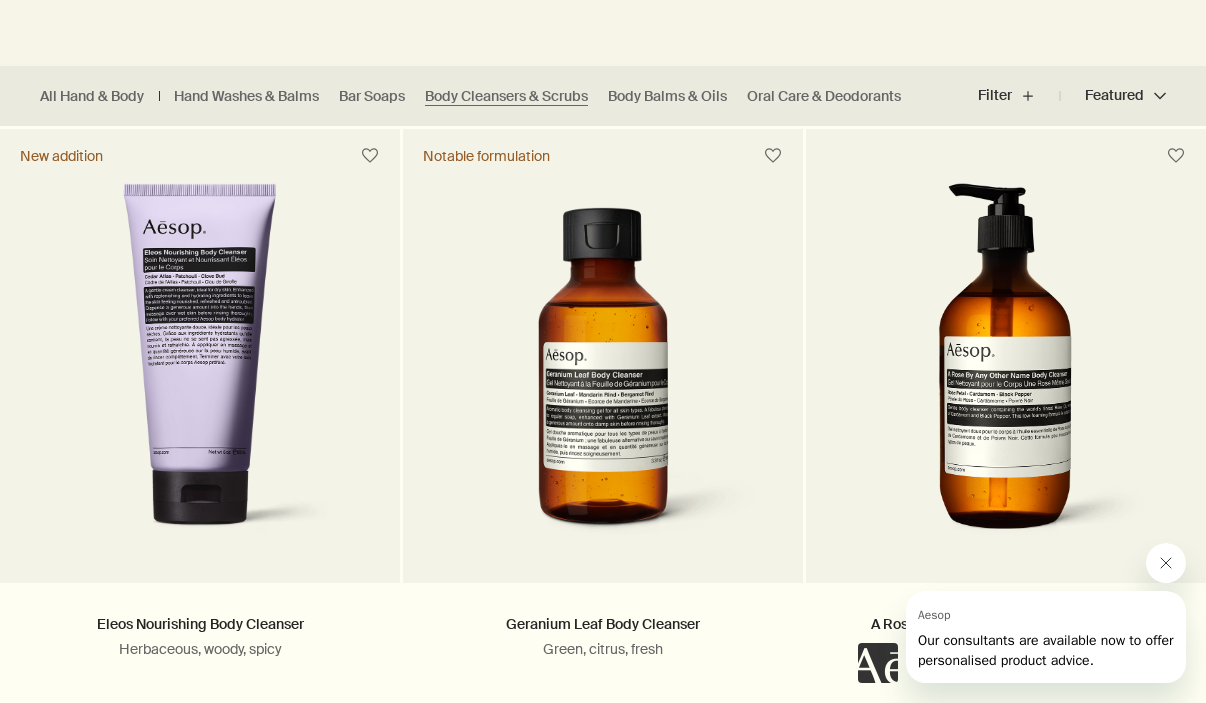 click at bounding box center [1166, 563] 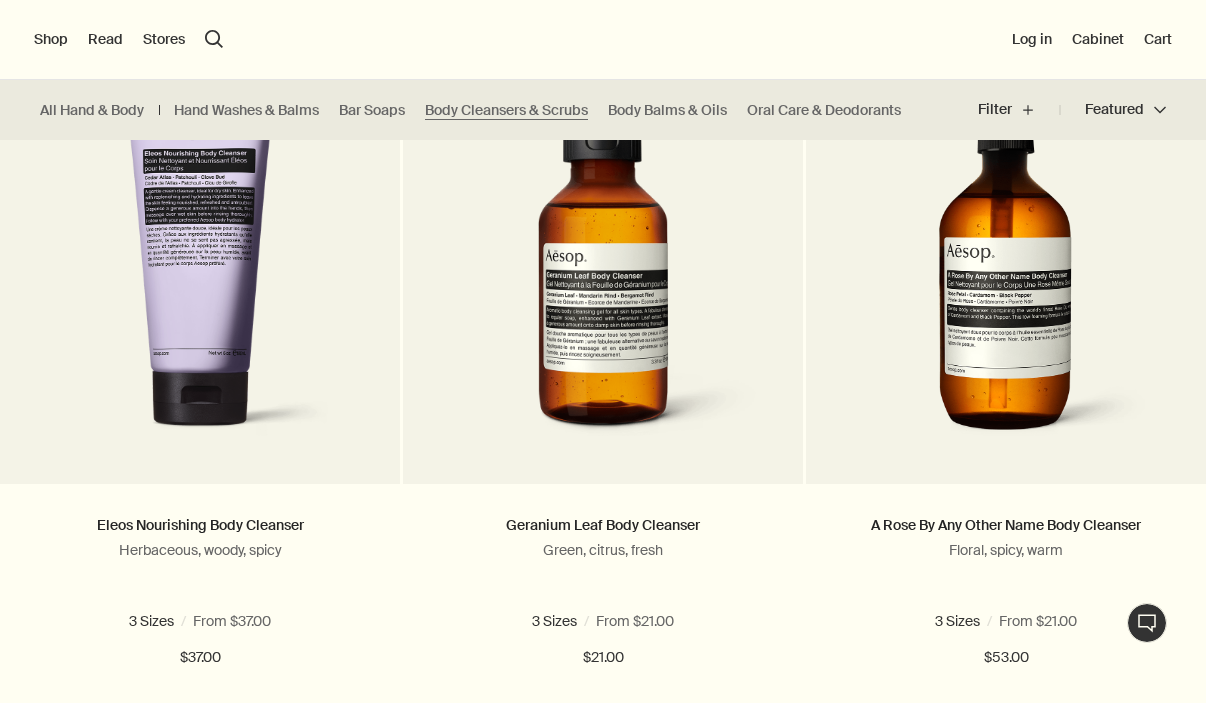 scroll, scrollTop: 0, scrollLeft: 0, axis: both 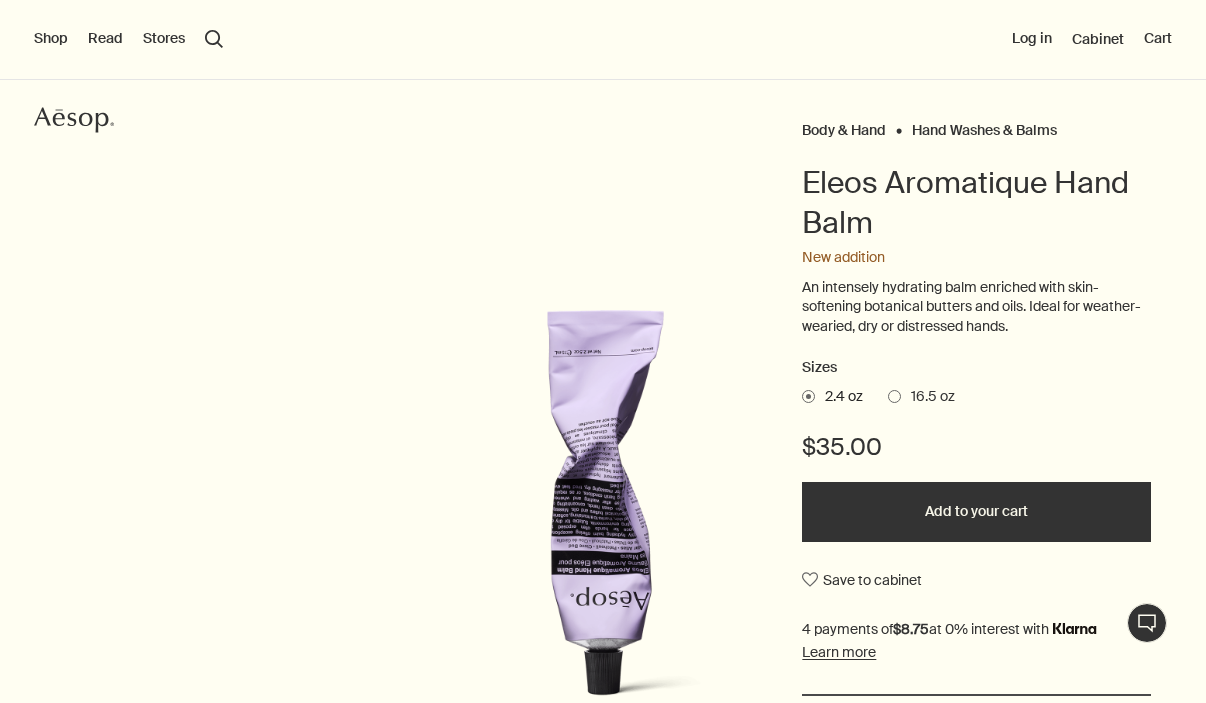 click at bounding box center [894, 396] 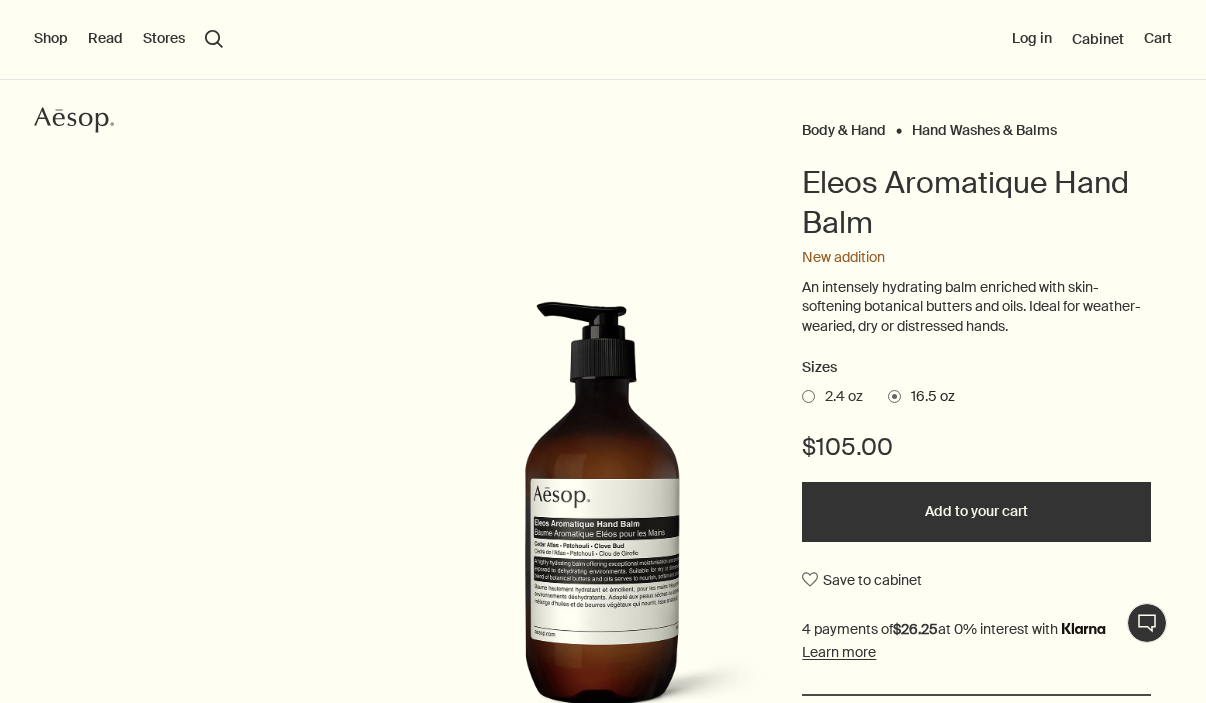 scroll, scrollTop: 116, scrollLeft: 0, axis: vertical 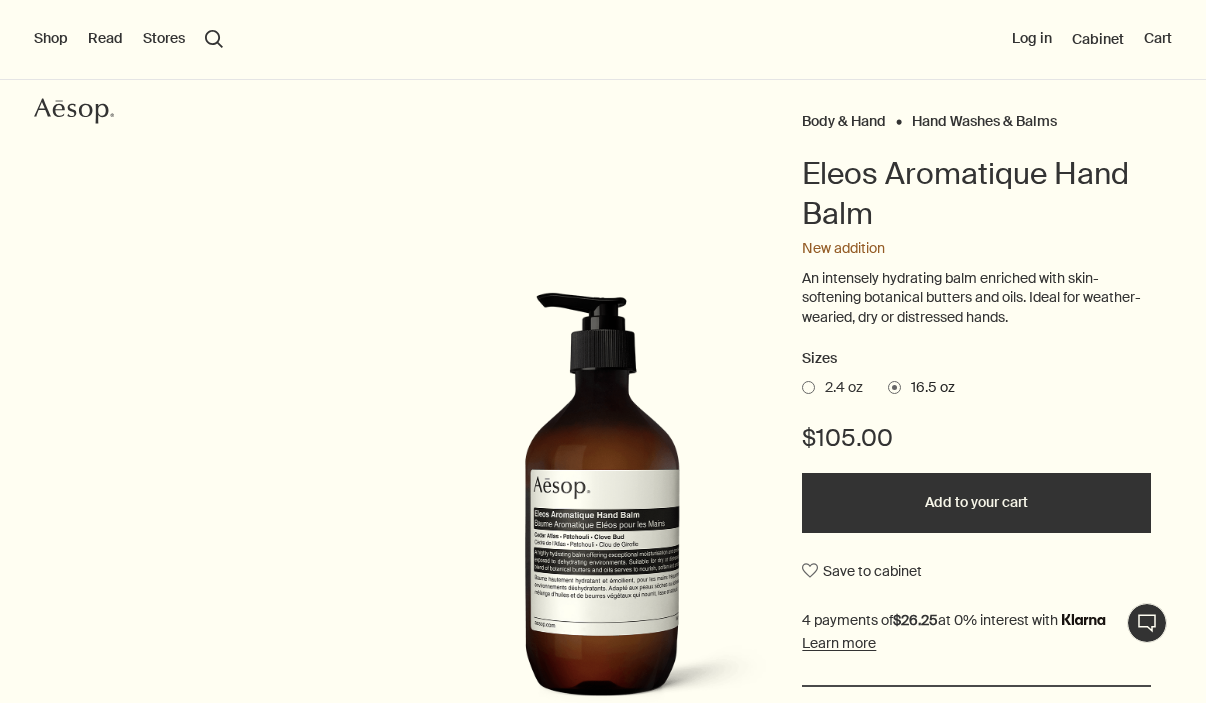 click at bounding box center [808, 387] 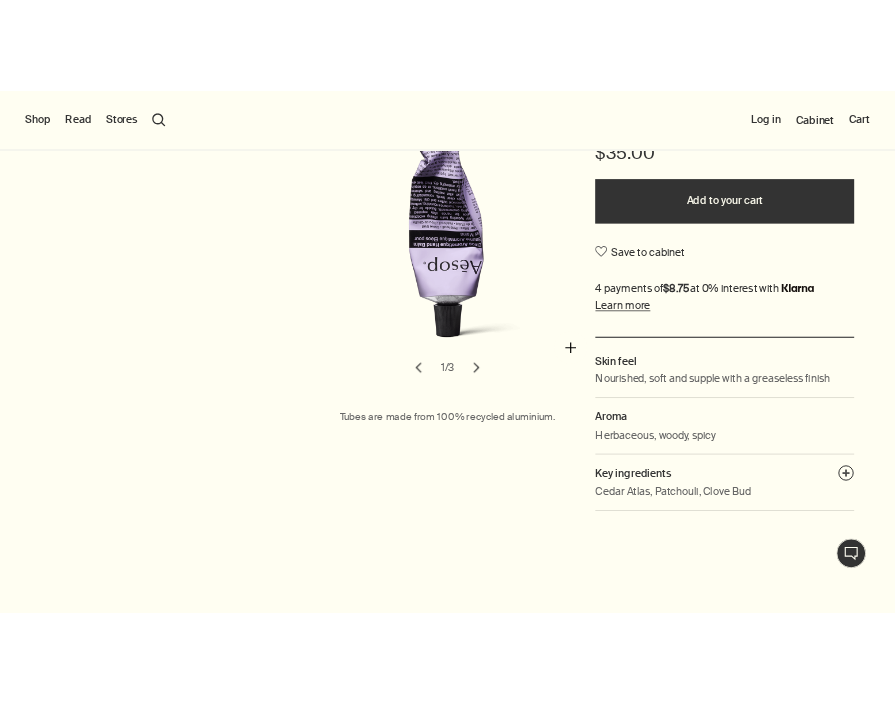 scroll, scrollTop: 500, scrollLeft: 0, axis: vertical 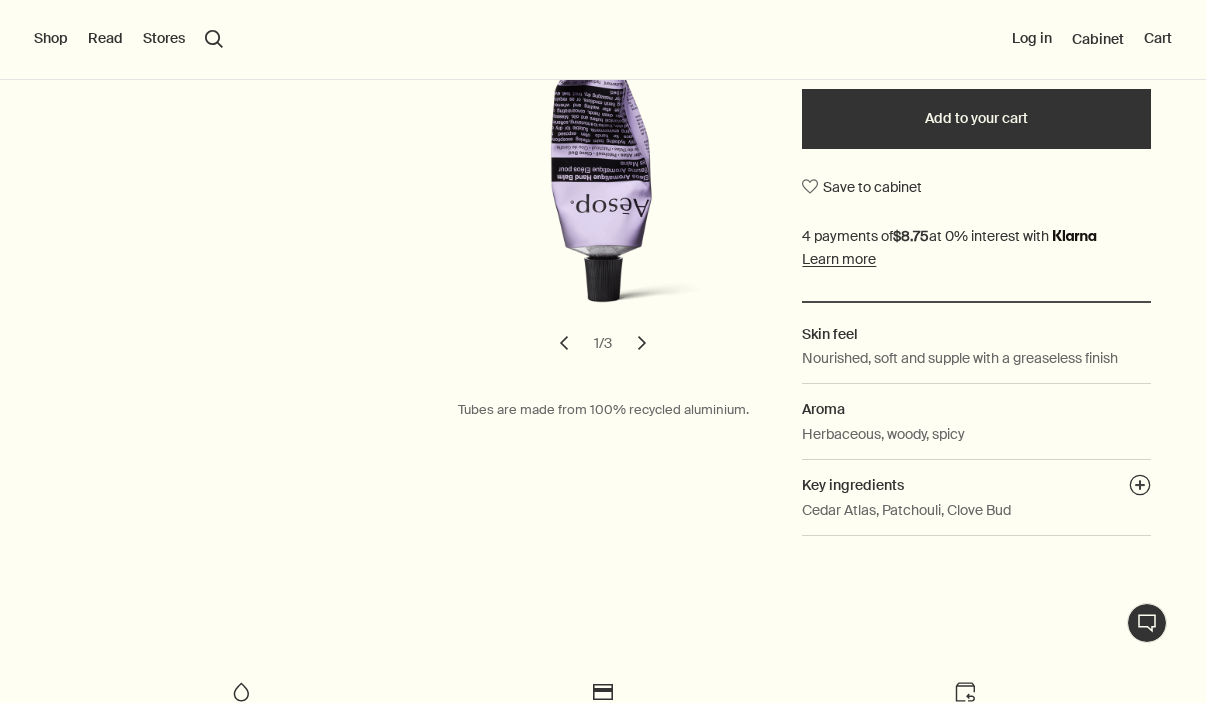 click on "chevron" at bounding box center (642, 343) 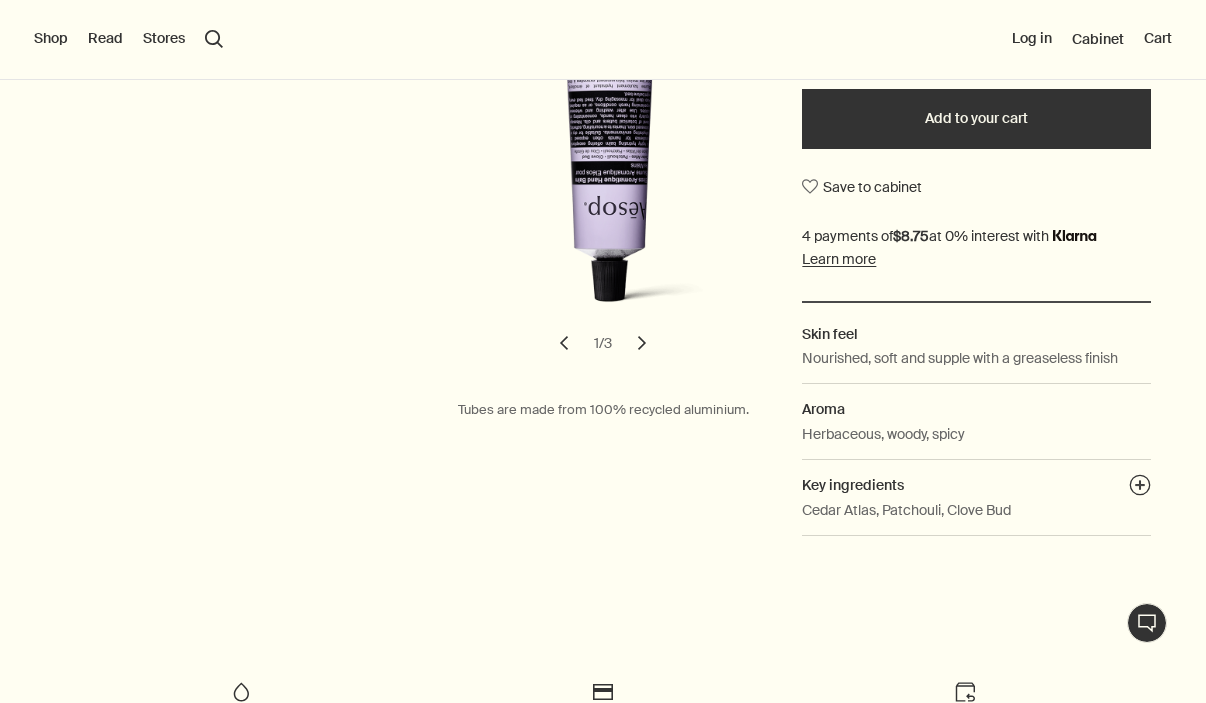 click on "chevron" at bounding box center (642, 343) 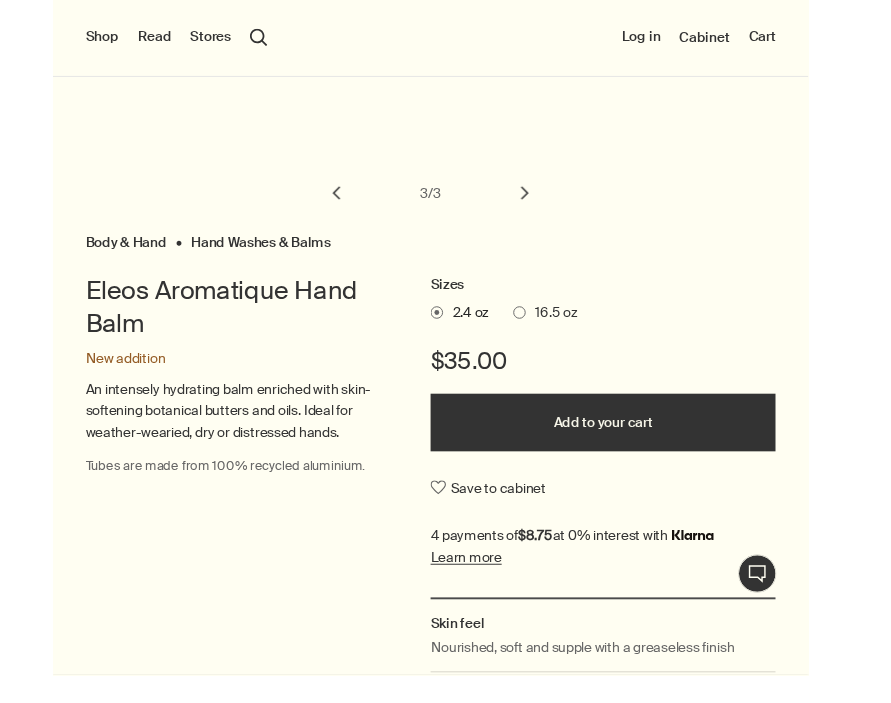 scroll, scrollTop: 419, scrollLeft: 0, axis: vertical 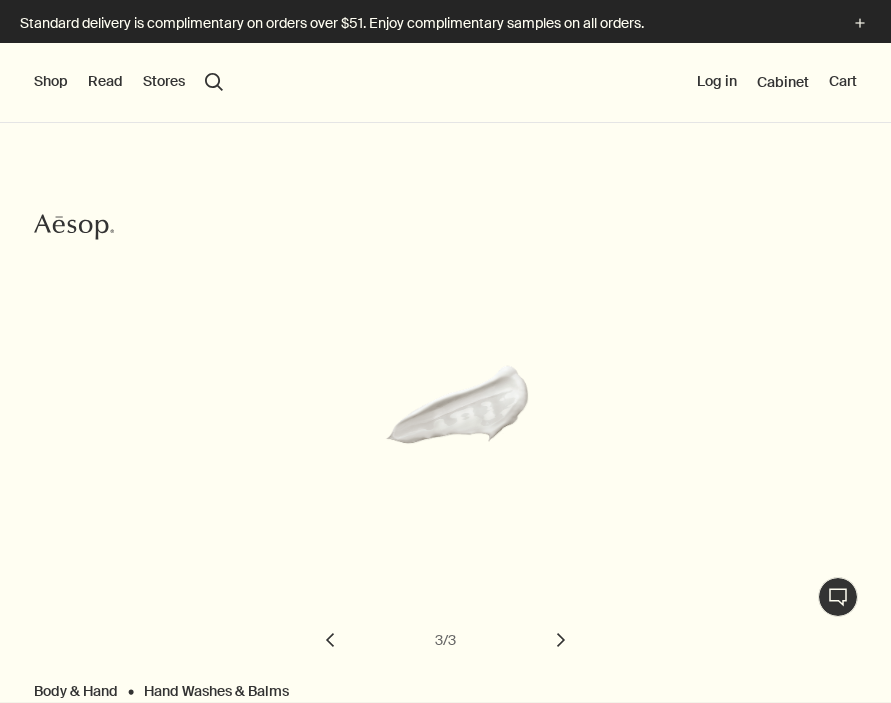 click on "Aesop" 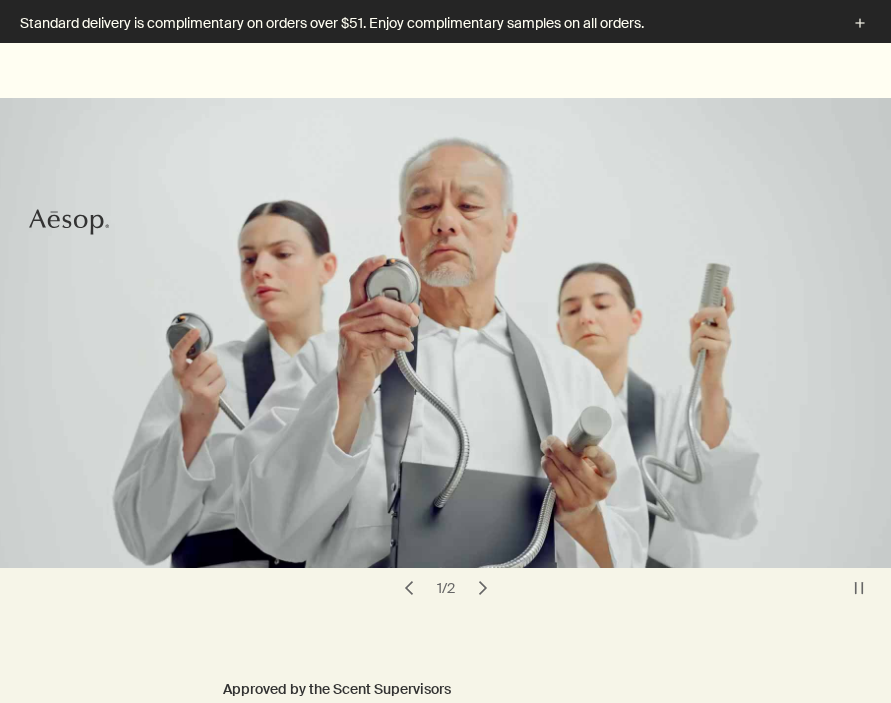 scroll, scrollTop: 904, scrollLeft: 0, axis: vertical 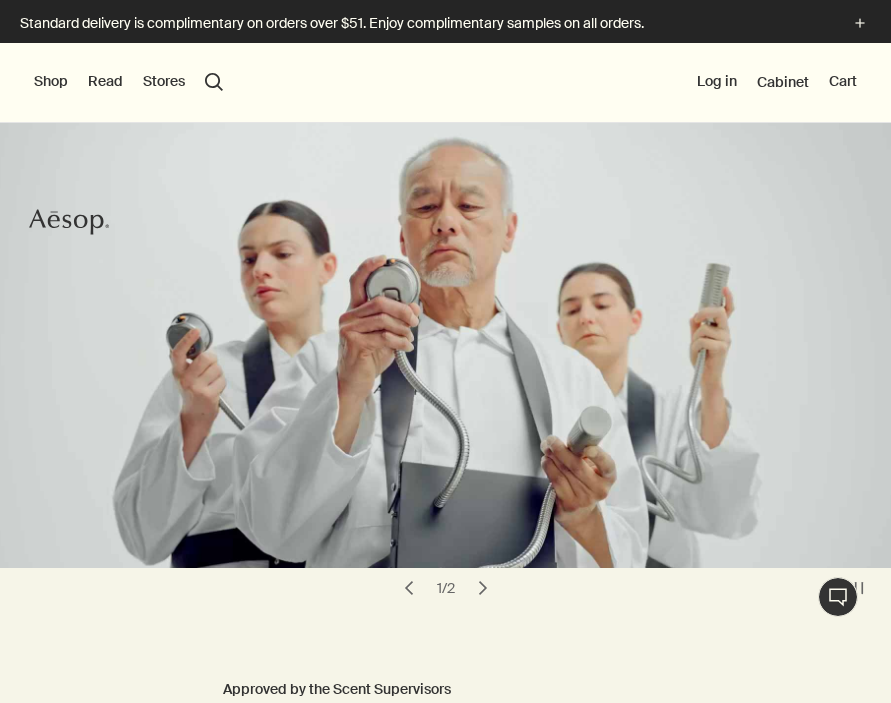 click on "Shop" at bounding box center [51, 82] 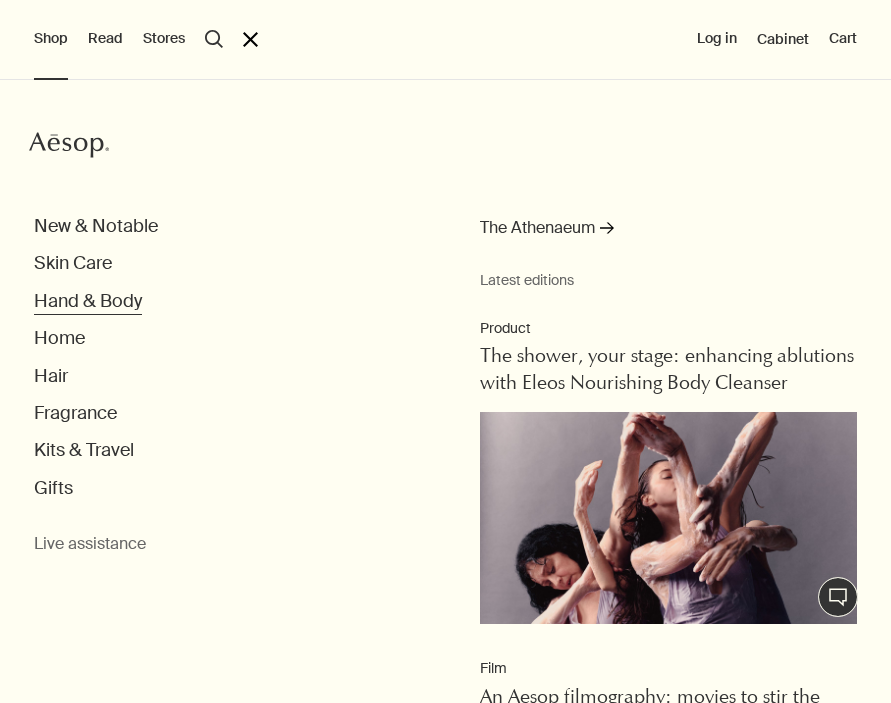 click on "Hand & Body" at bounding box center (88, 301) 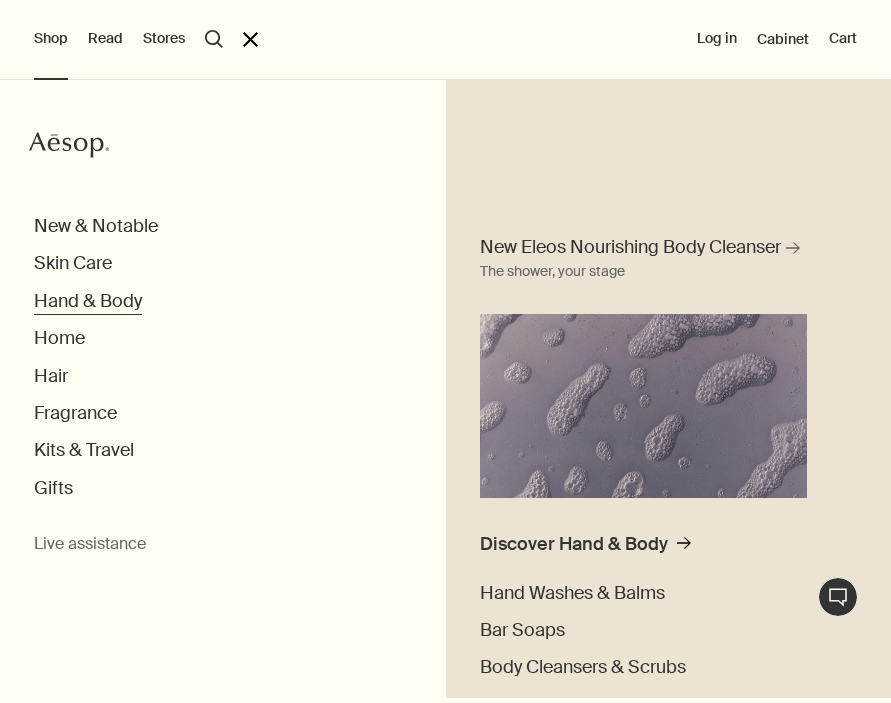 click on "Hand & Body" at bounding box center (88, 301) 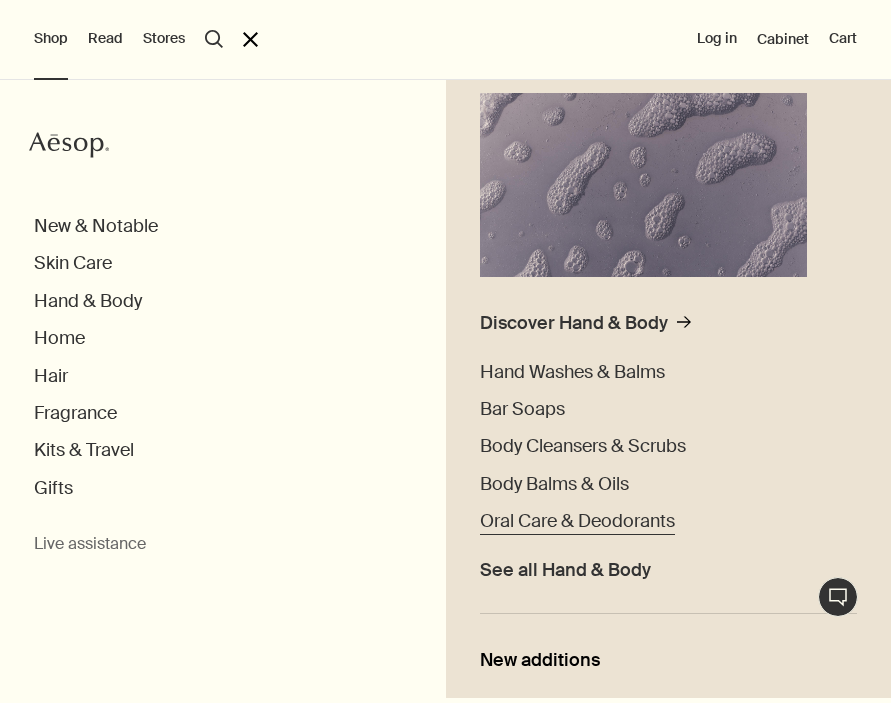 scroll, scrollTop: 225, scrollLeft: 0, axis: vertical 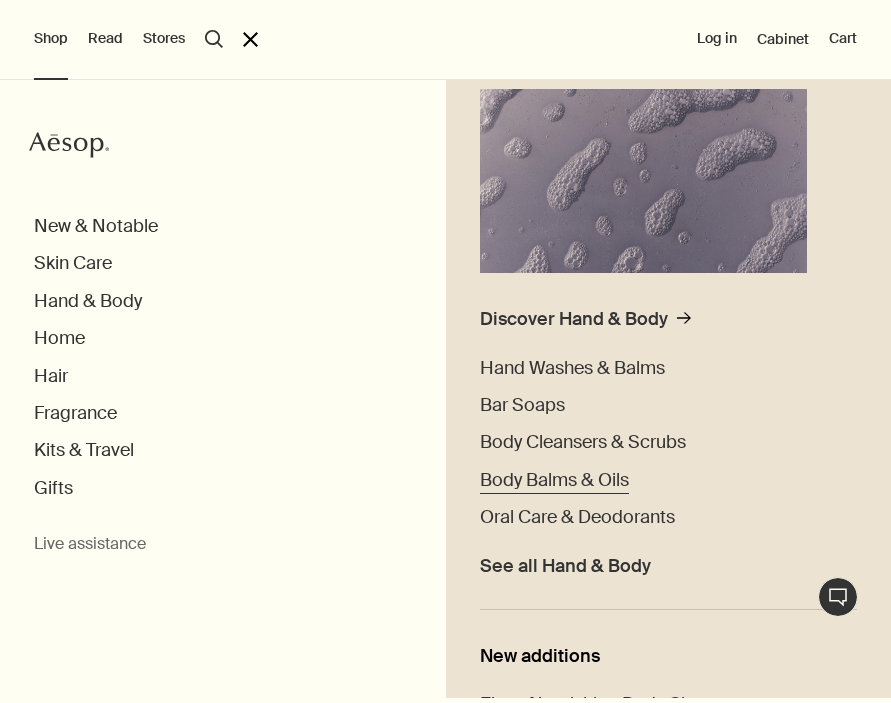 click on "Body Balms & Oils" at bounding box center [554, 480] 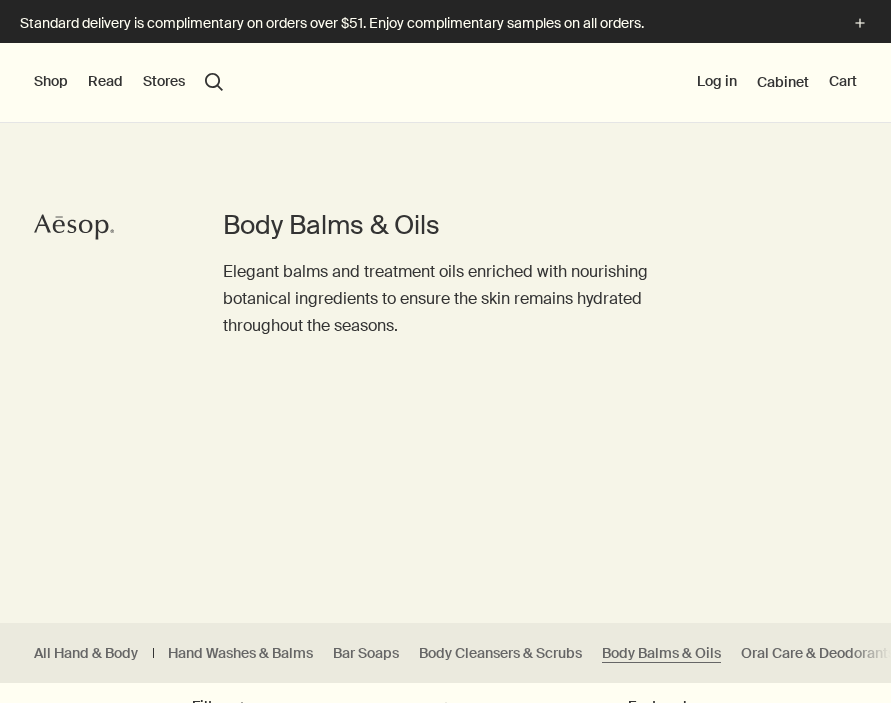 scroll, scrollTop: 0, scrollLeft: 0, axis: both 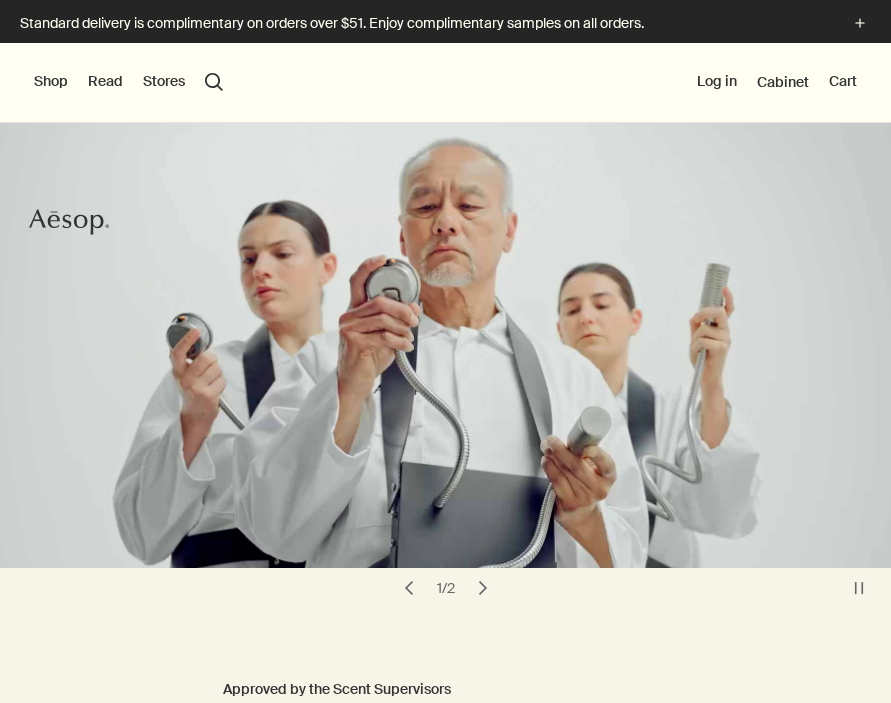 click on "Shop" at bounding box center [51, 82] 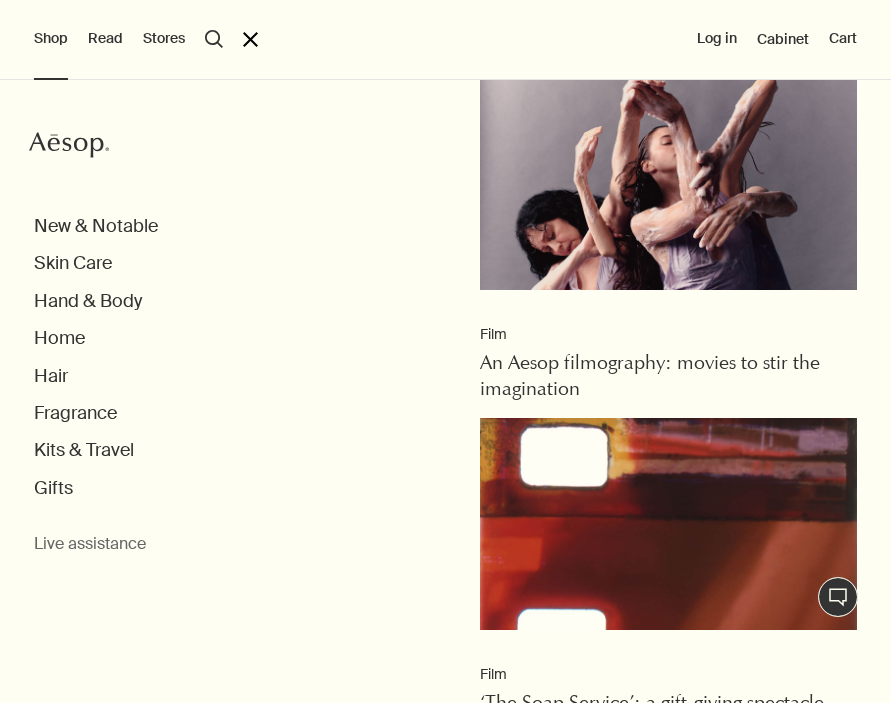 scroll, scrollTop: 358, scrollLeft: 0, axis: vertical 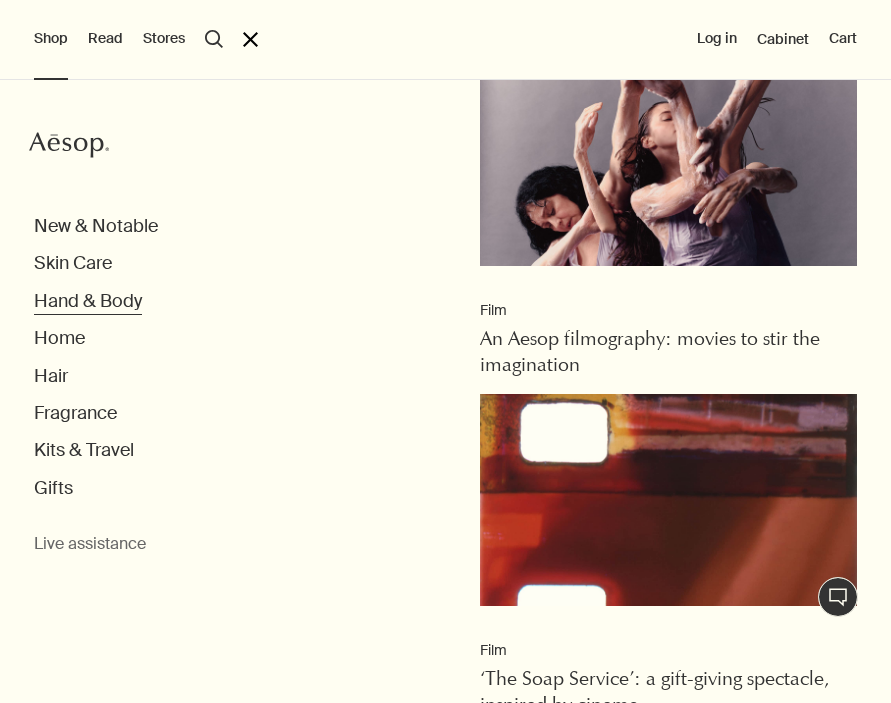 click on "Hand & Body" at bounding box center [88, 301] 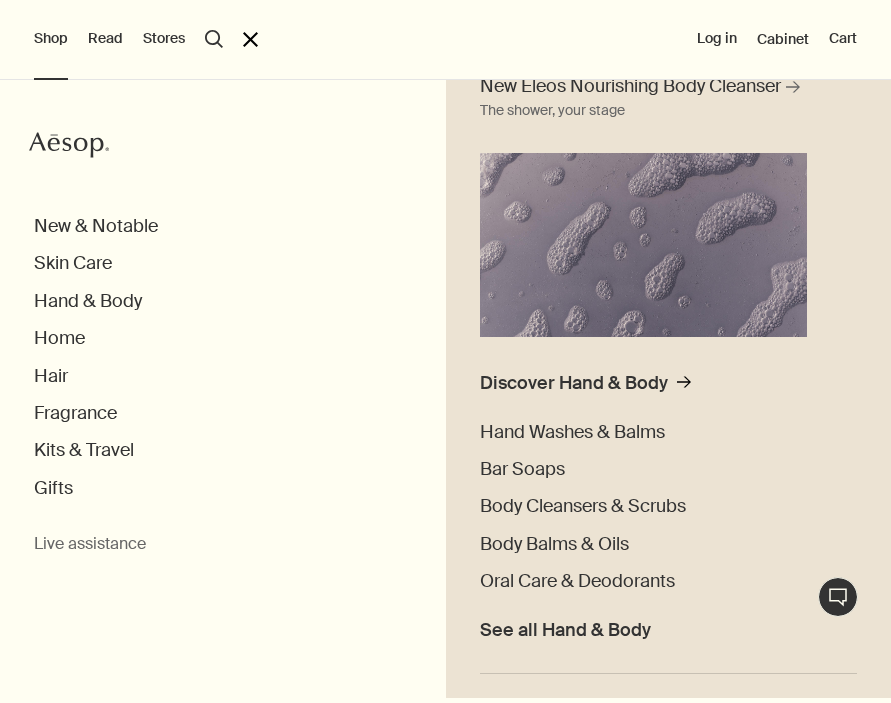 scroll, scrollTop: 172, scrollLeft: 0, axis: vertical 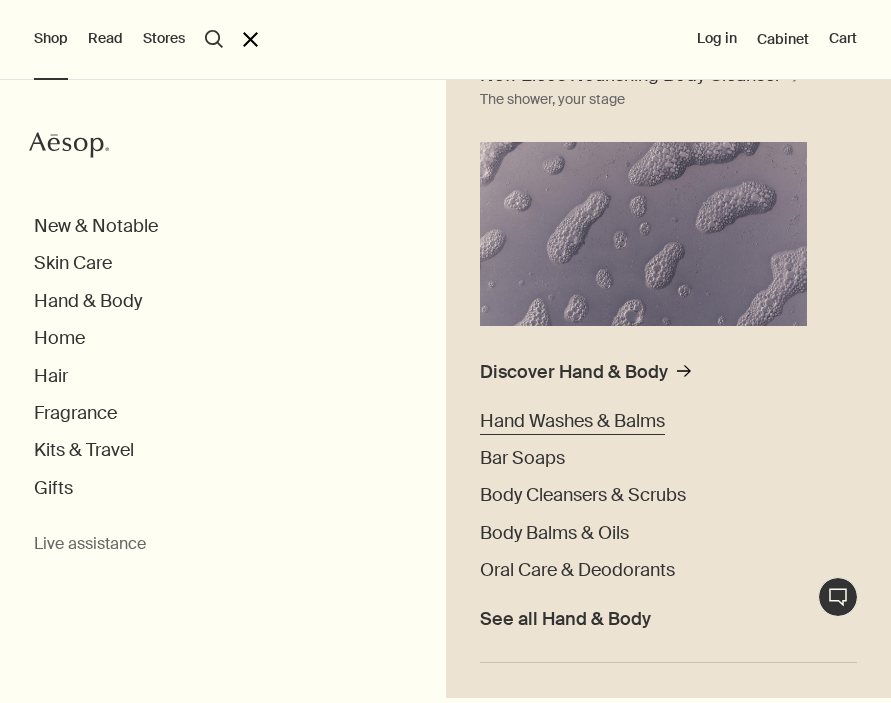 click on "Hand Washes & Balms" at bounding box center [572, 421] 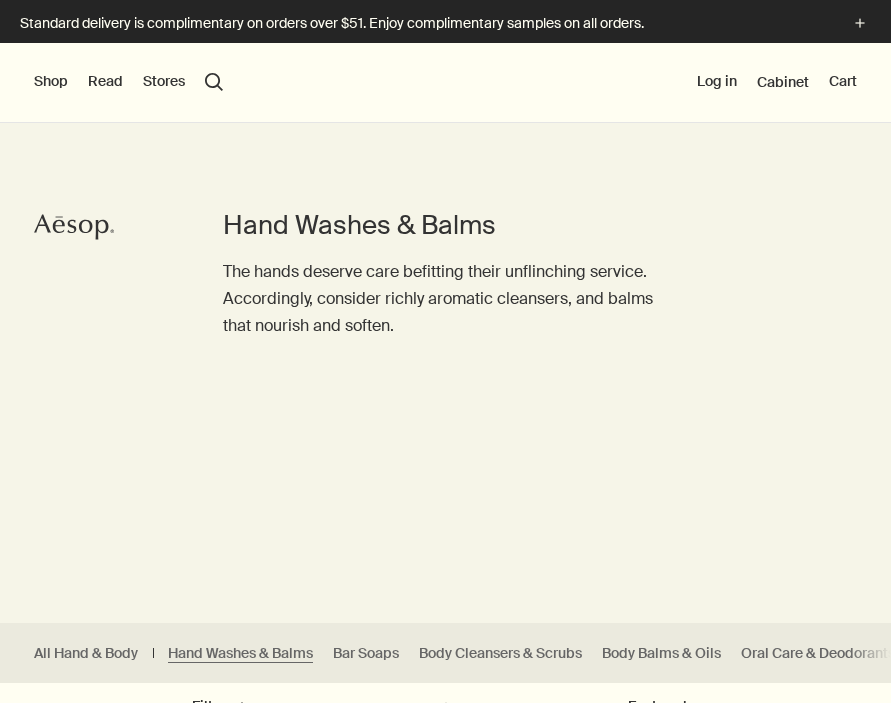 scroll, scrollTop: 0, scrollLeft: 0, axis: both 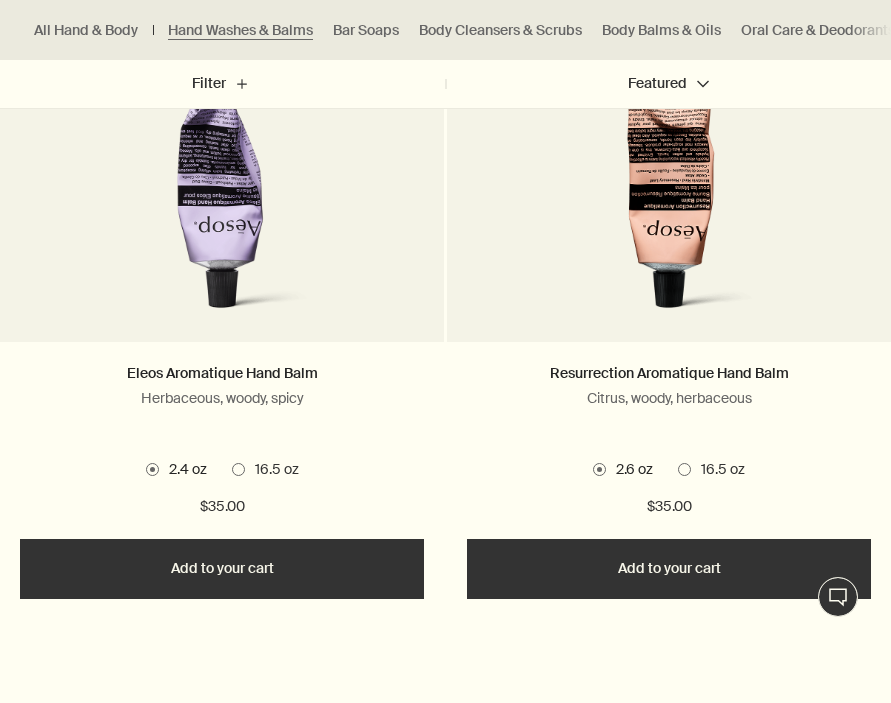 click at bounding box center (669, 157) 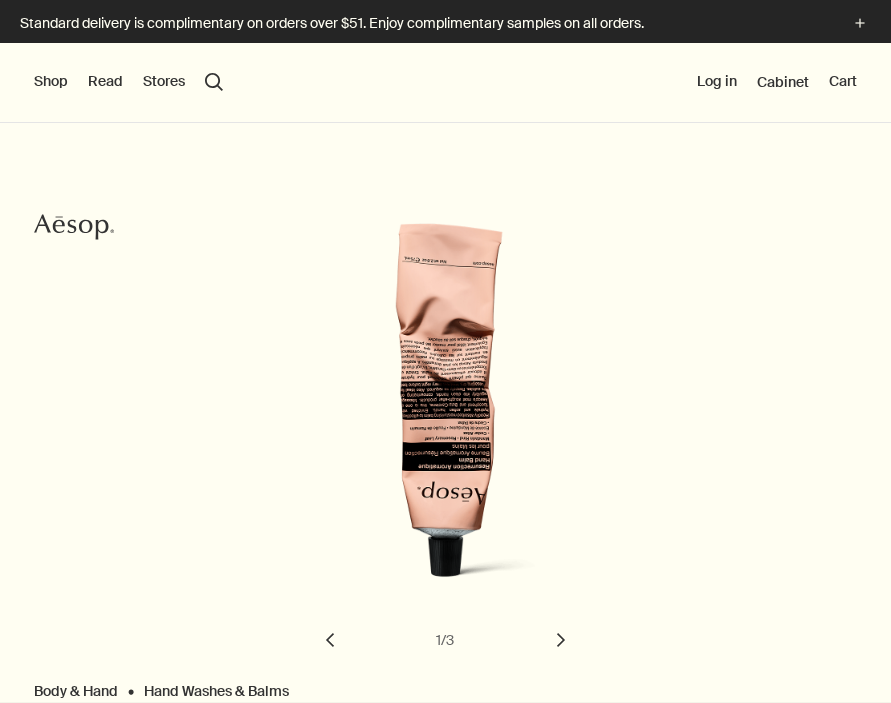 scroll, scrollTop: 0, scrollLeft: 0, axis: both 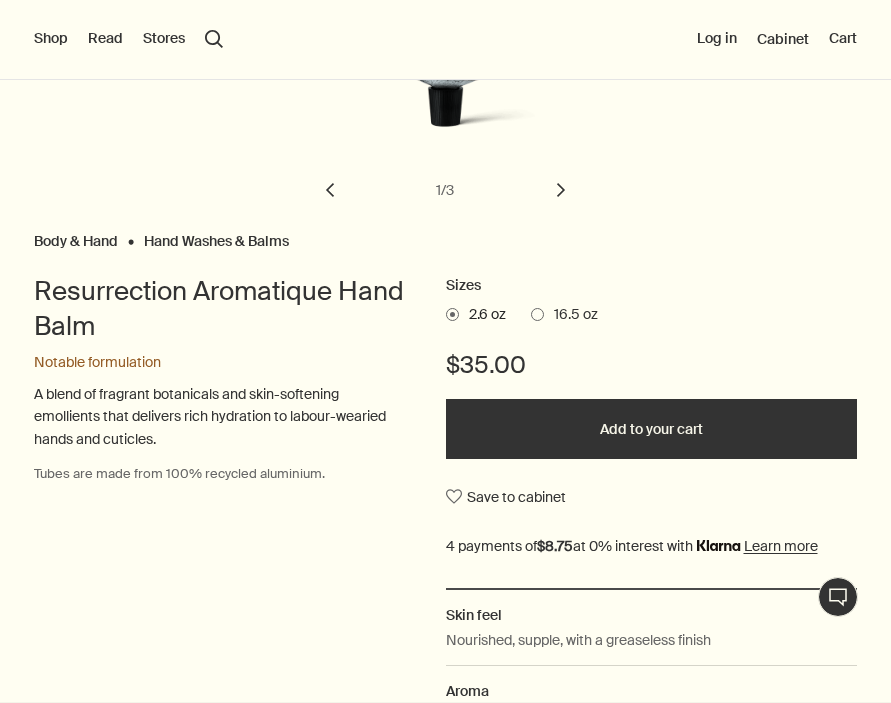 click on "Add to your cart" at bounding box center (652, 429) 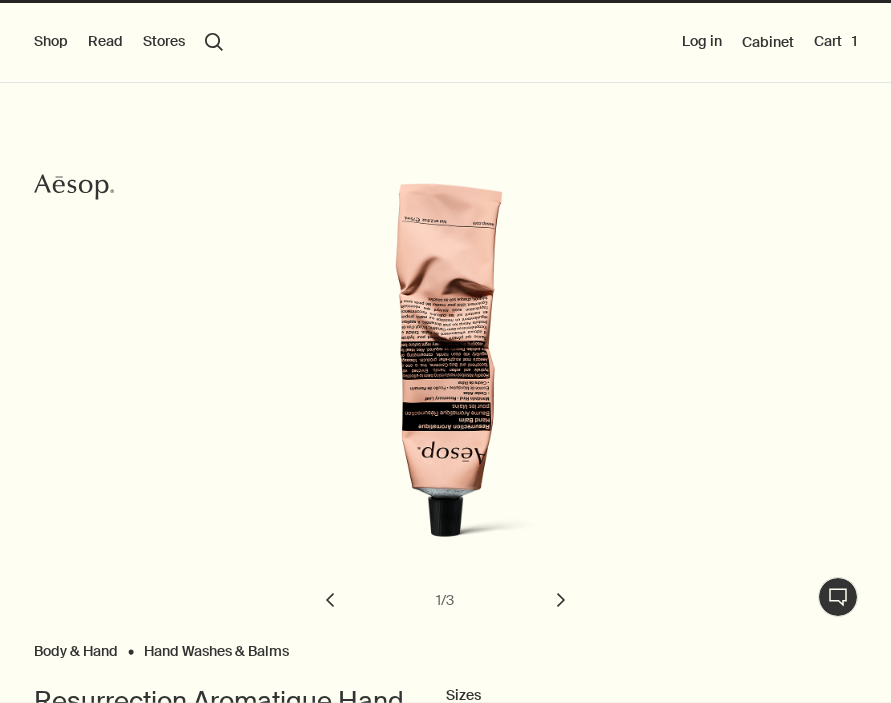 scroll, scrollTop: 0, scrollLeft: 0, axis: both 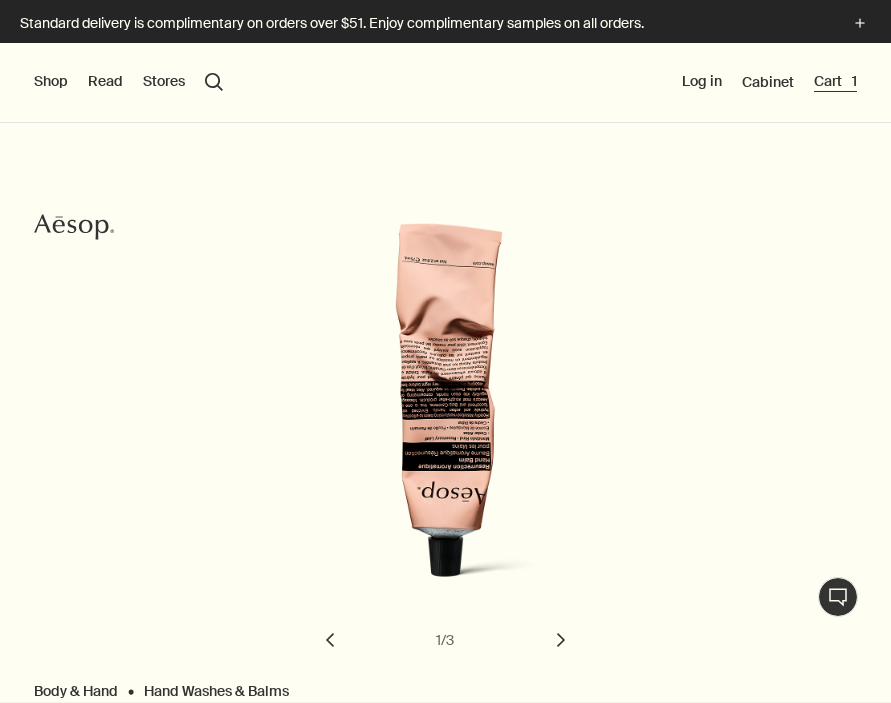 click on "Cart 1" at bounding box center (835, 82) 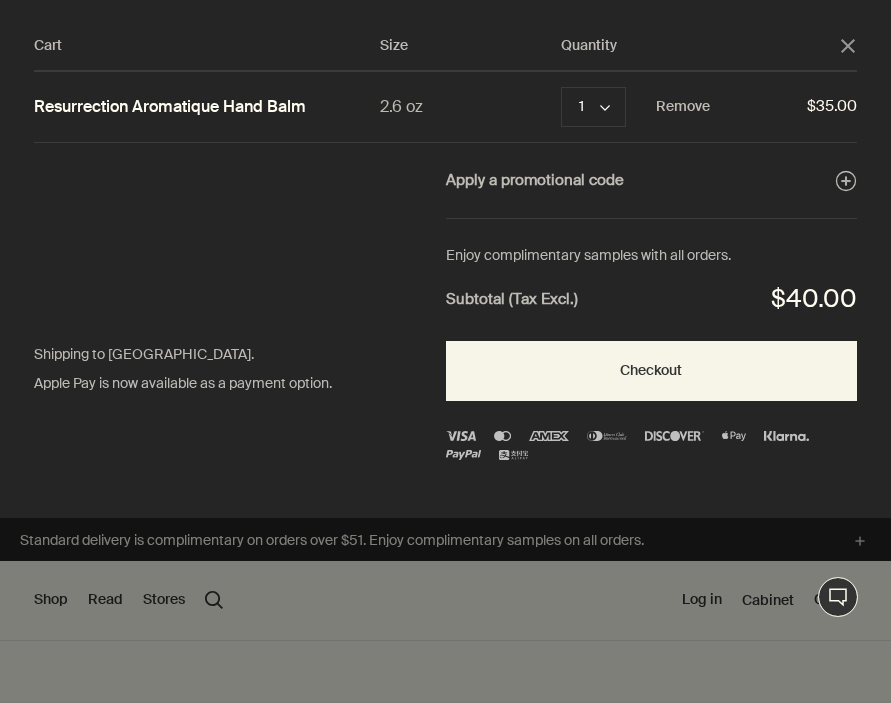 click on "Resurrection Aromatique Hand Balm  2.6 oz 1 chevron Remove $35.00" at bounding box center [445, 107] 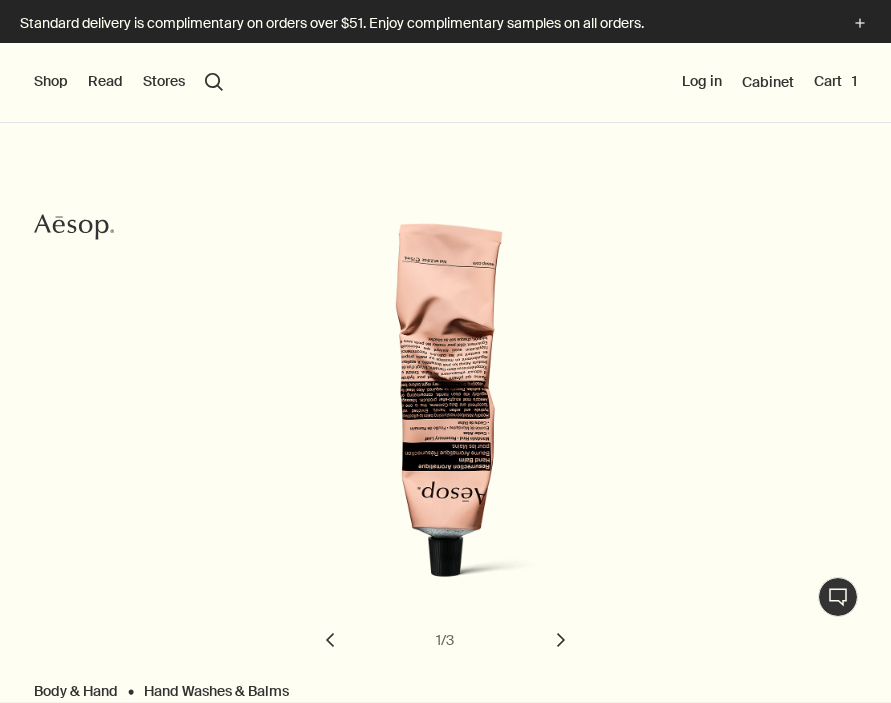 click on "Shop" at bounding box center (51, 82) 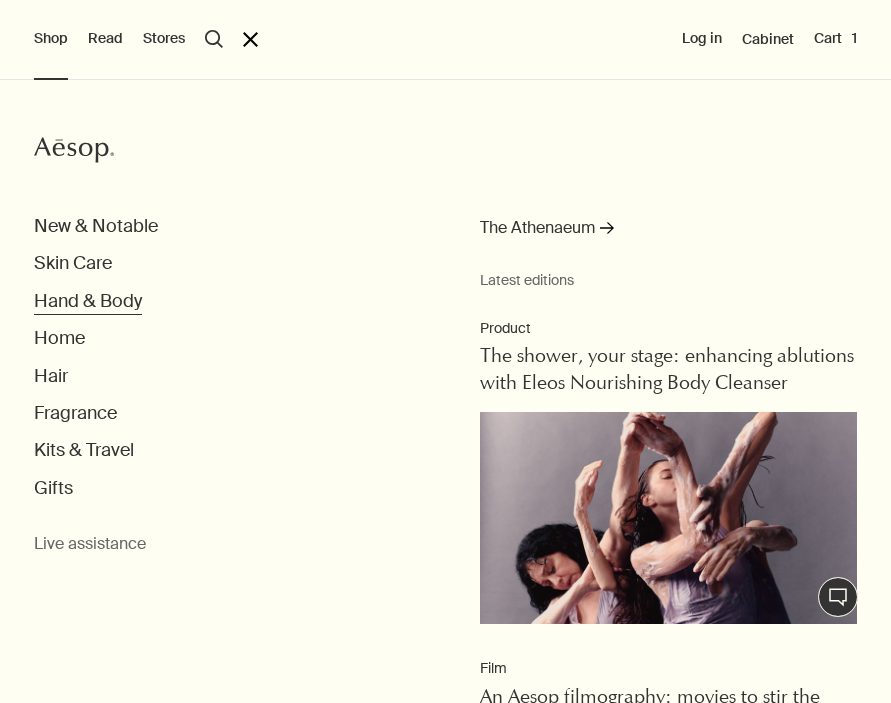 click on "Hand & Body" at bounding box center (88, 301) 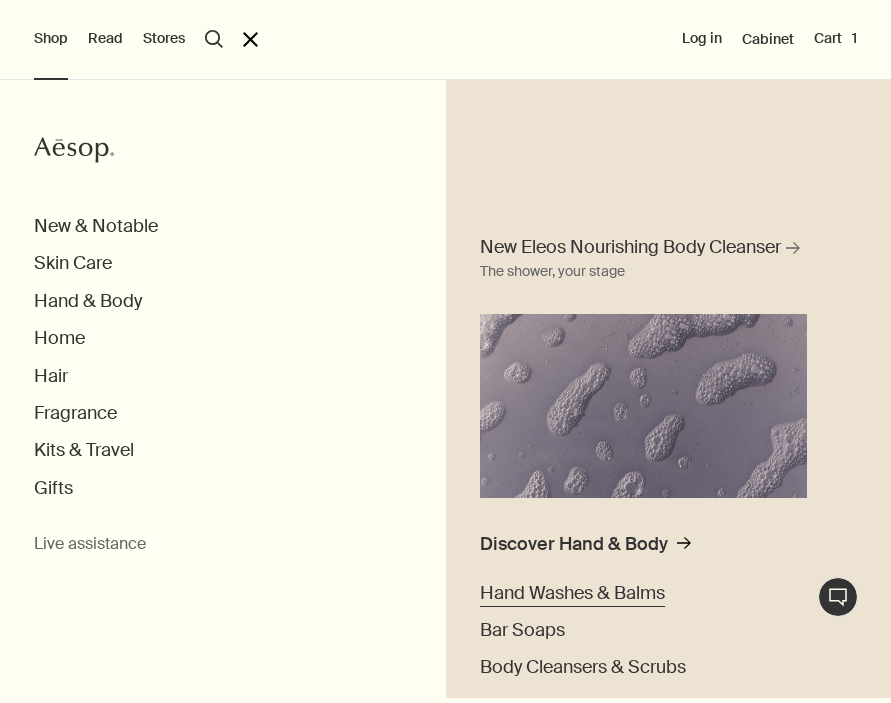 click on "Hand Washes & Balms" at bounding box center [572, 593] 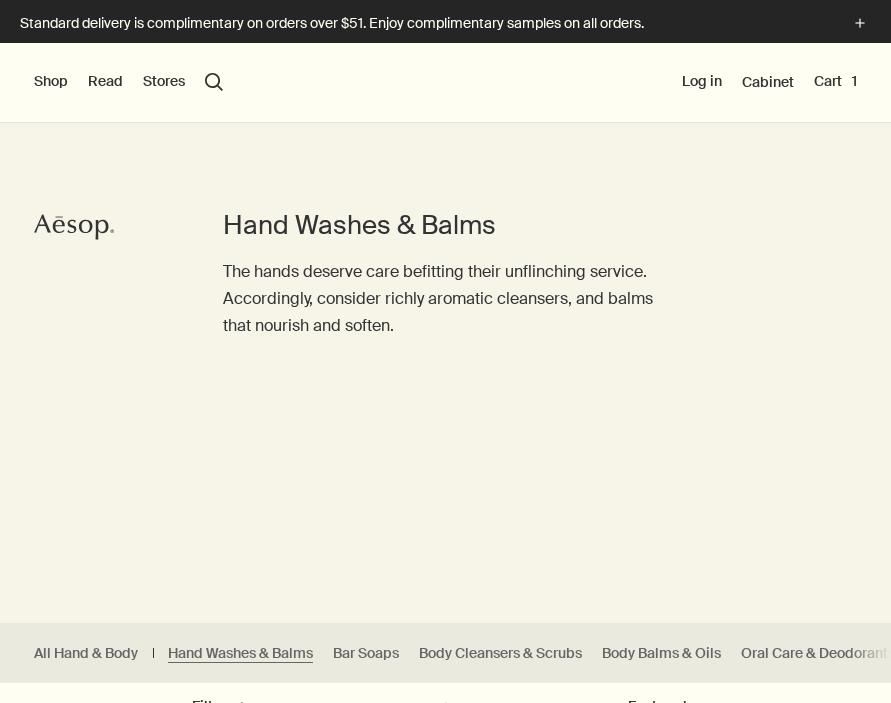 scroll, scrollTop: 0, scrollLeft: 0, axis: both 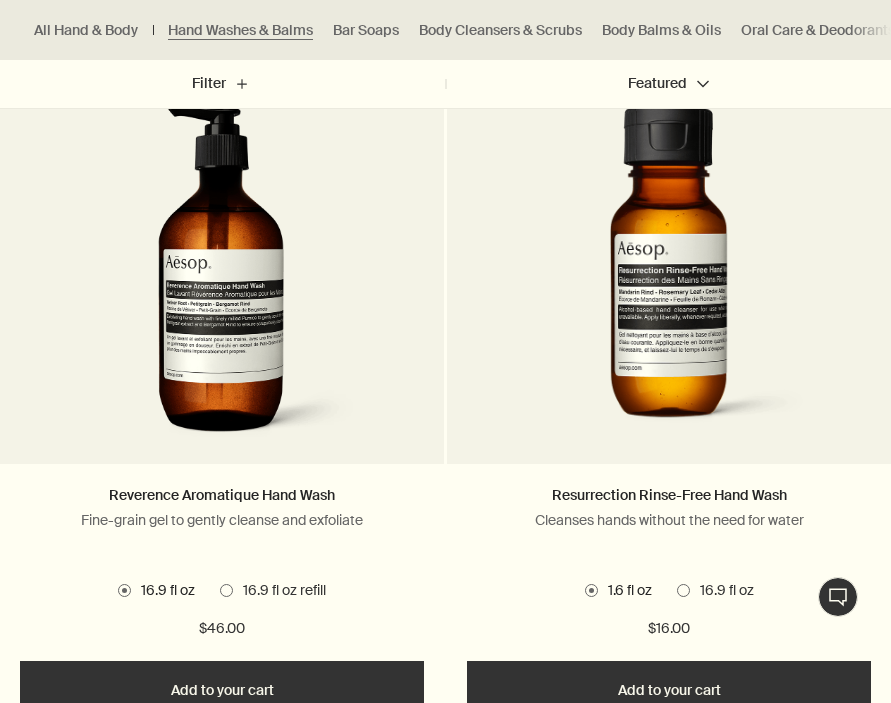 click at bounding box center (222, 279) 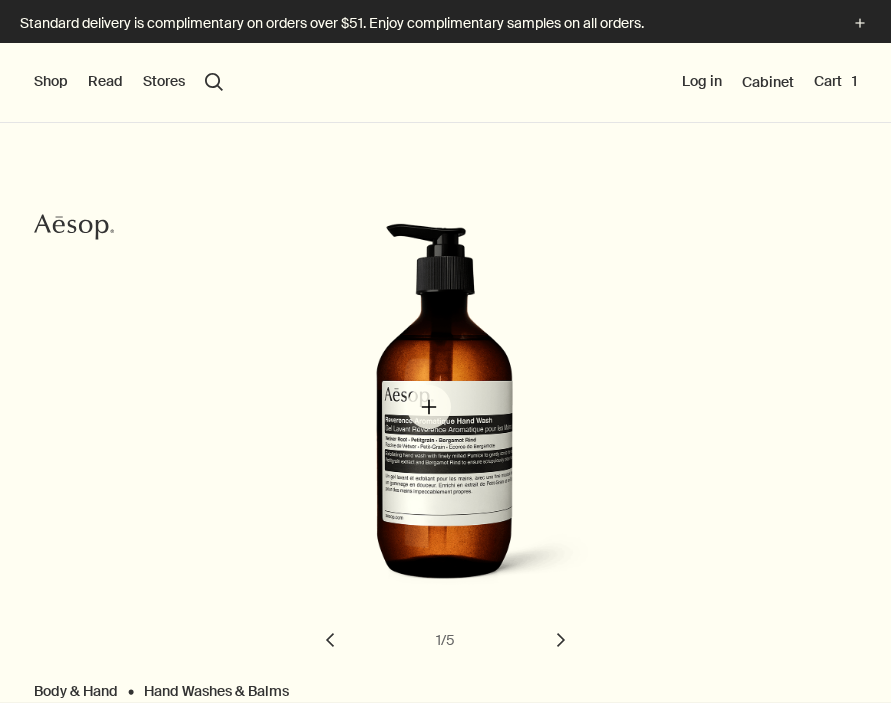 scroll, scrollTop: 0, scrollLeft: 0, axis: both 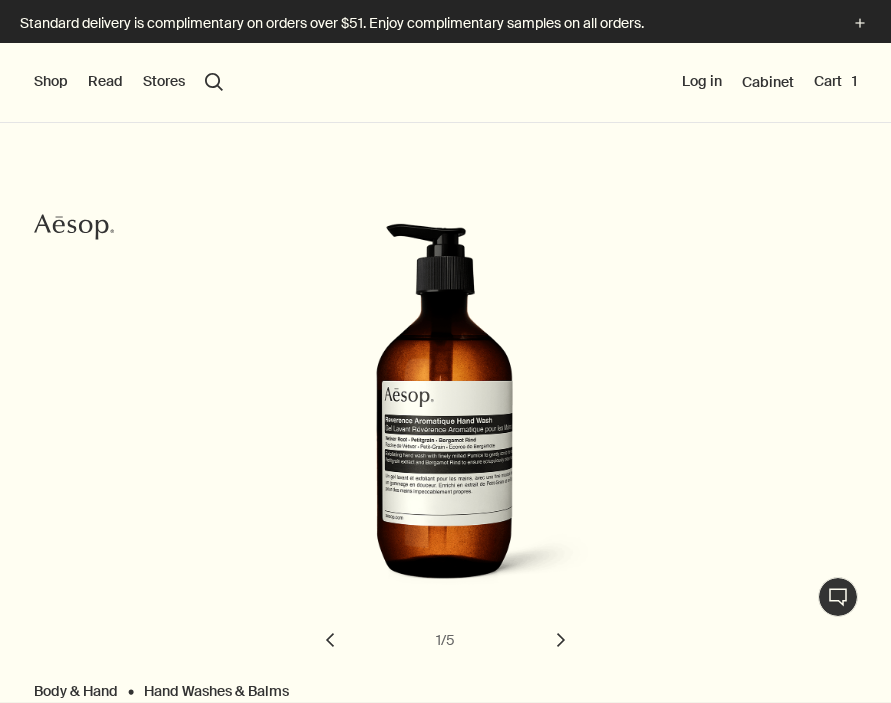 click on "chevron" at bounding box center (561, 640) 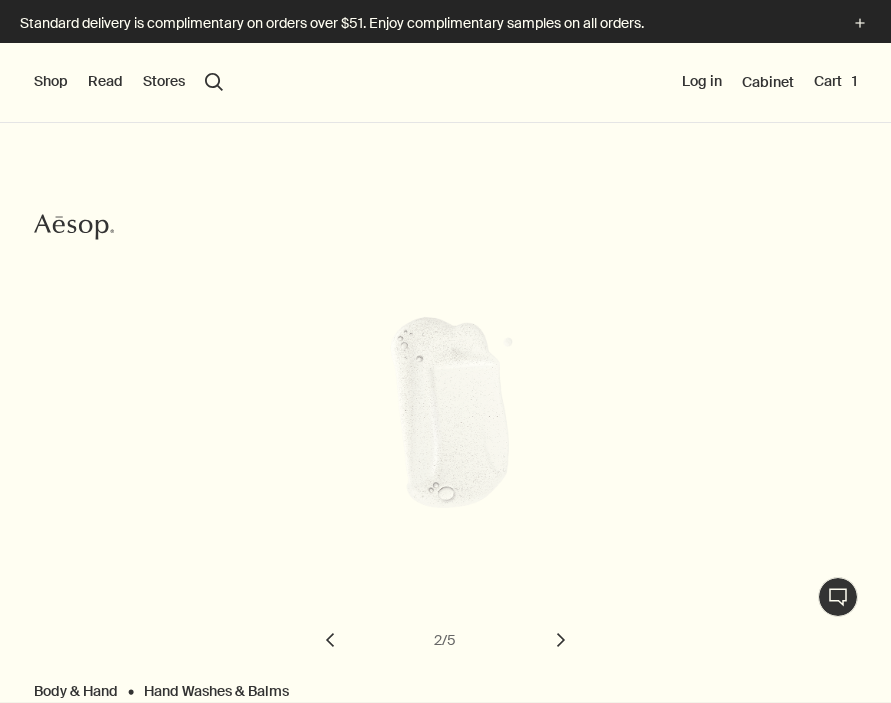 click on "chevron" at bounding box center (561, 640) 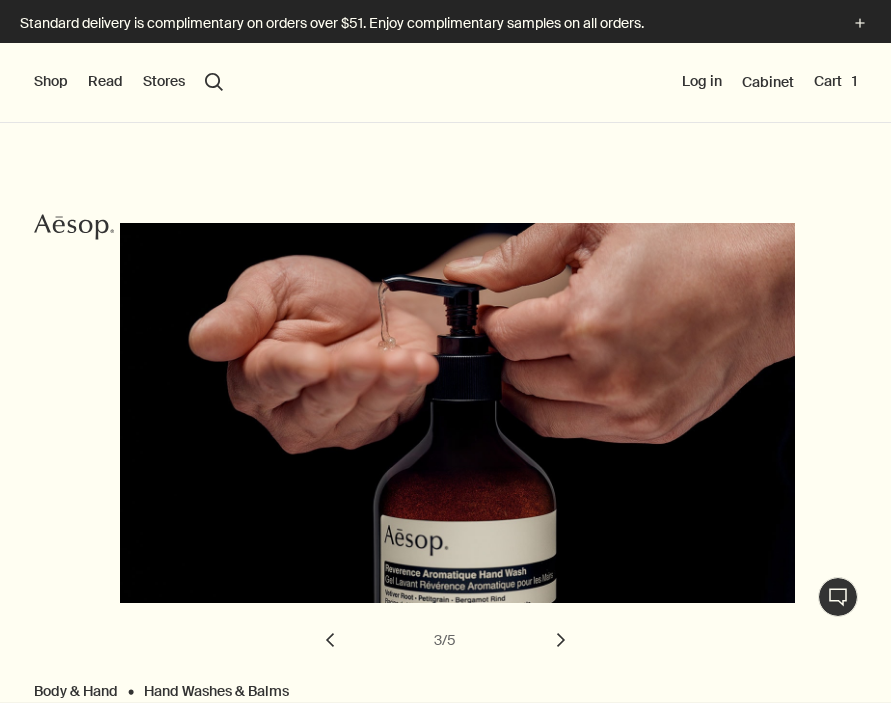 click on "chevron" at bounding box center [561, 640] 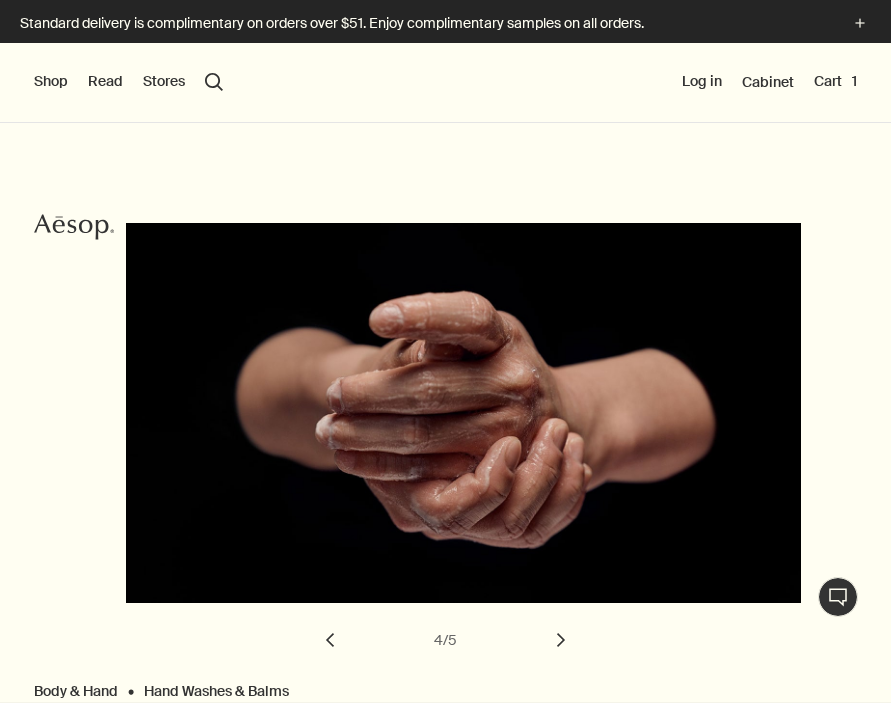 click on "chevron" at bounding box center (561, 640) 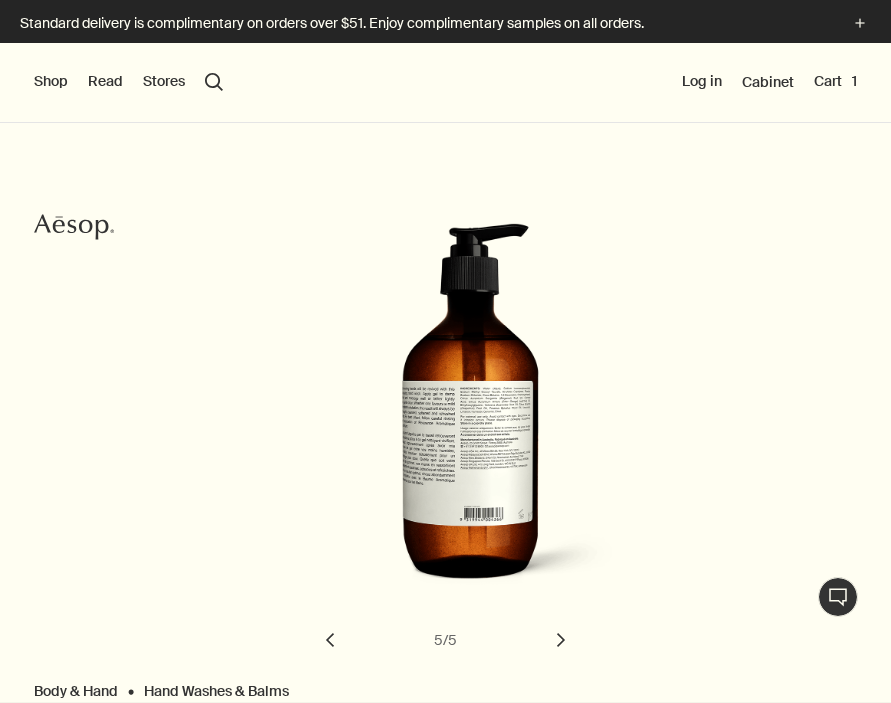 click on "chevron" at bounding box center (561, 640) 